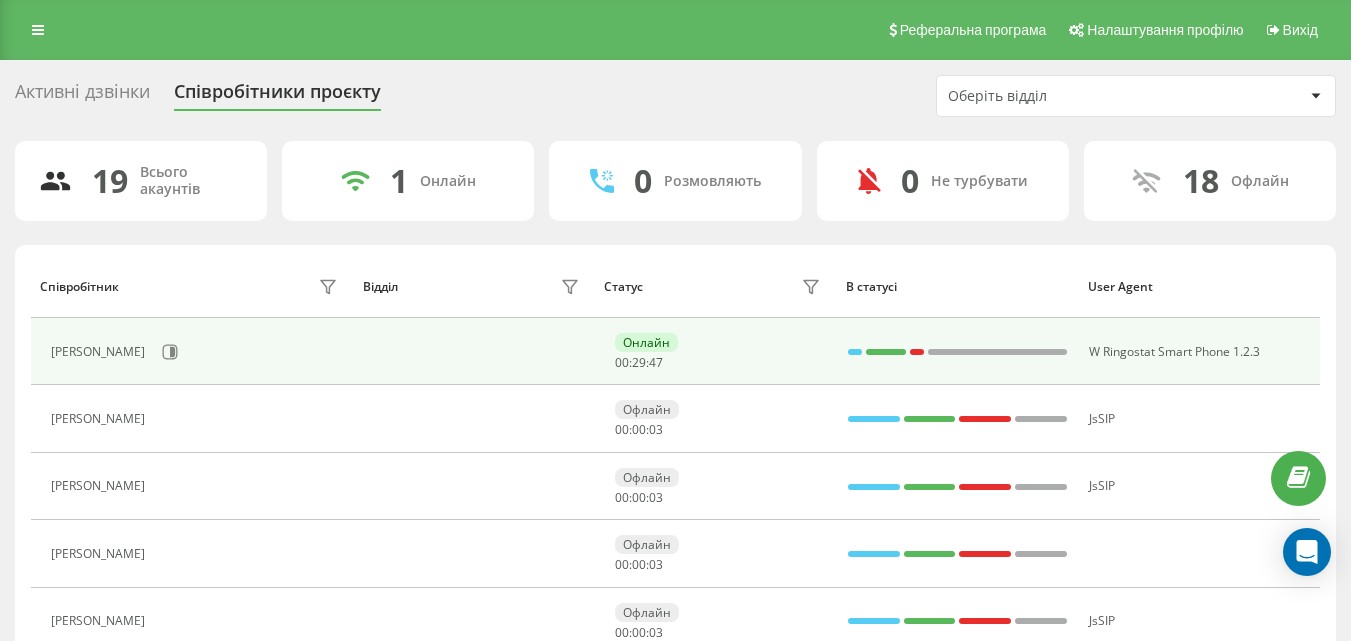 scroll, scrollTop: 0, scrollLeft: 0, axis: both 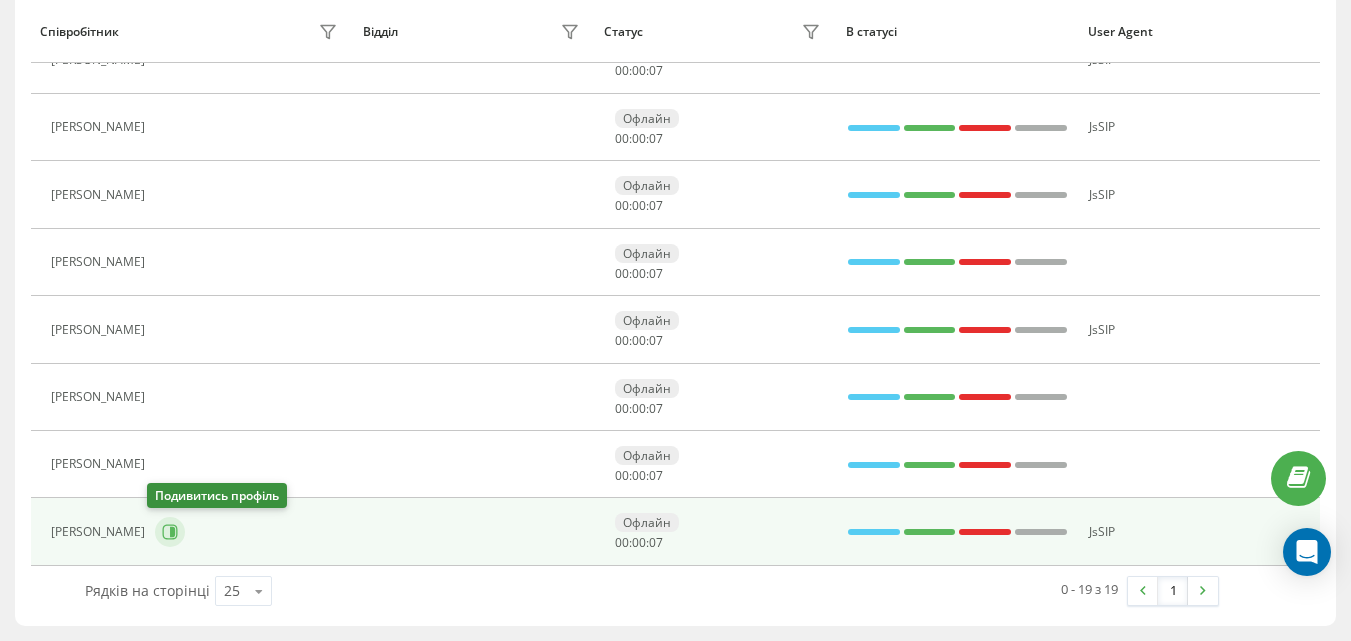 click at bounding box center (170, 532) 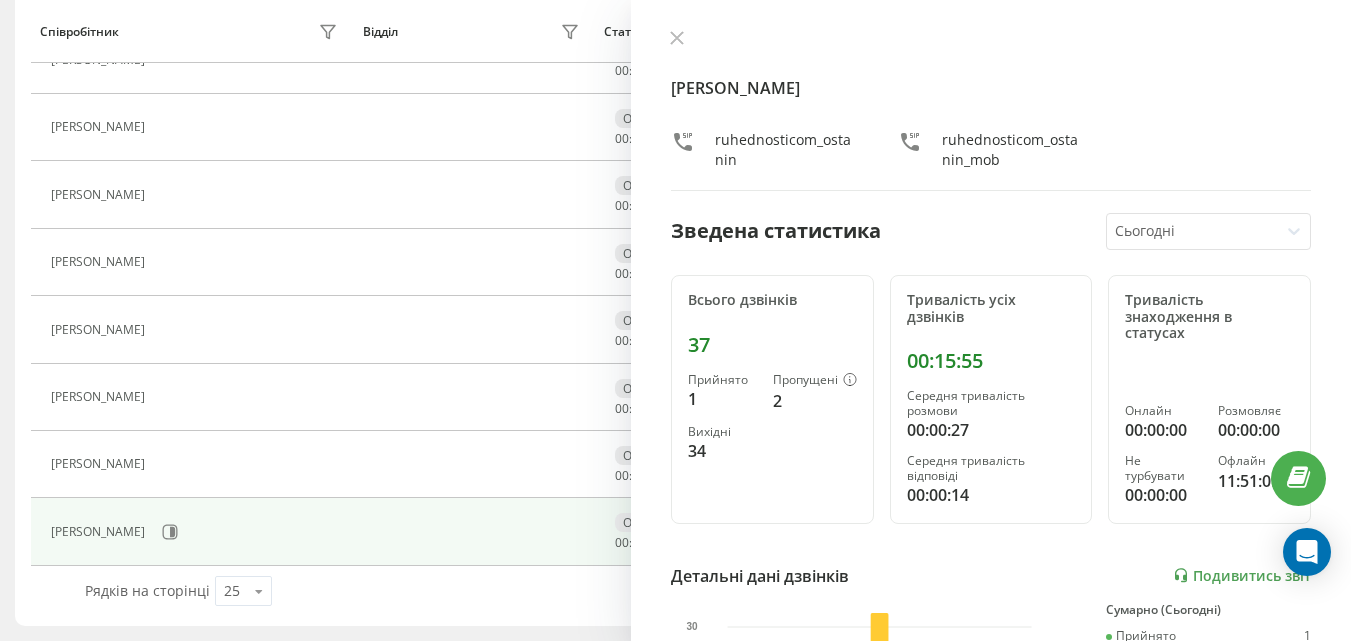 click on "Вадим Останін ruhednosticom_ostanin ruhednosticom_ostanin_mob" at bounding box center (991, 110) 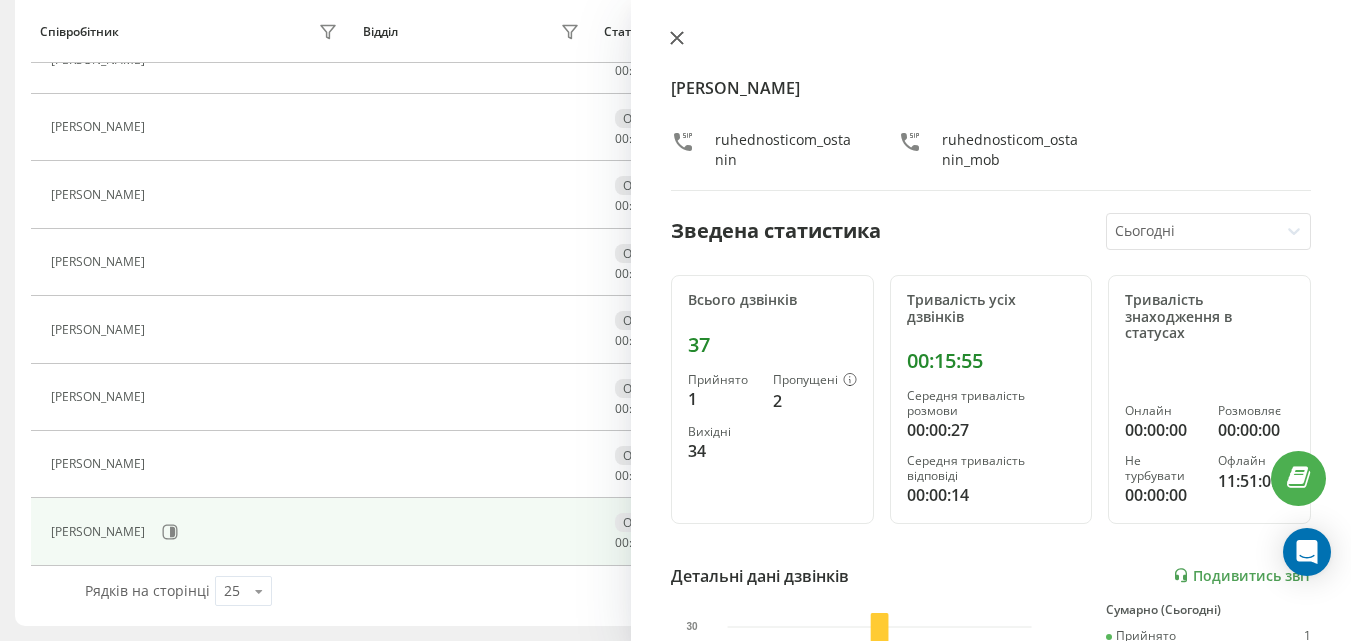 click at bounding box center [677, 39] 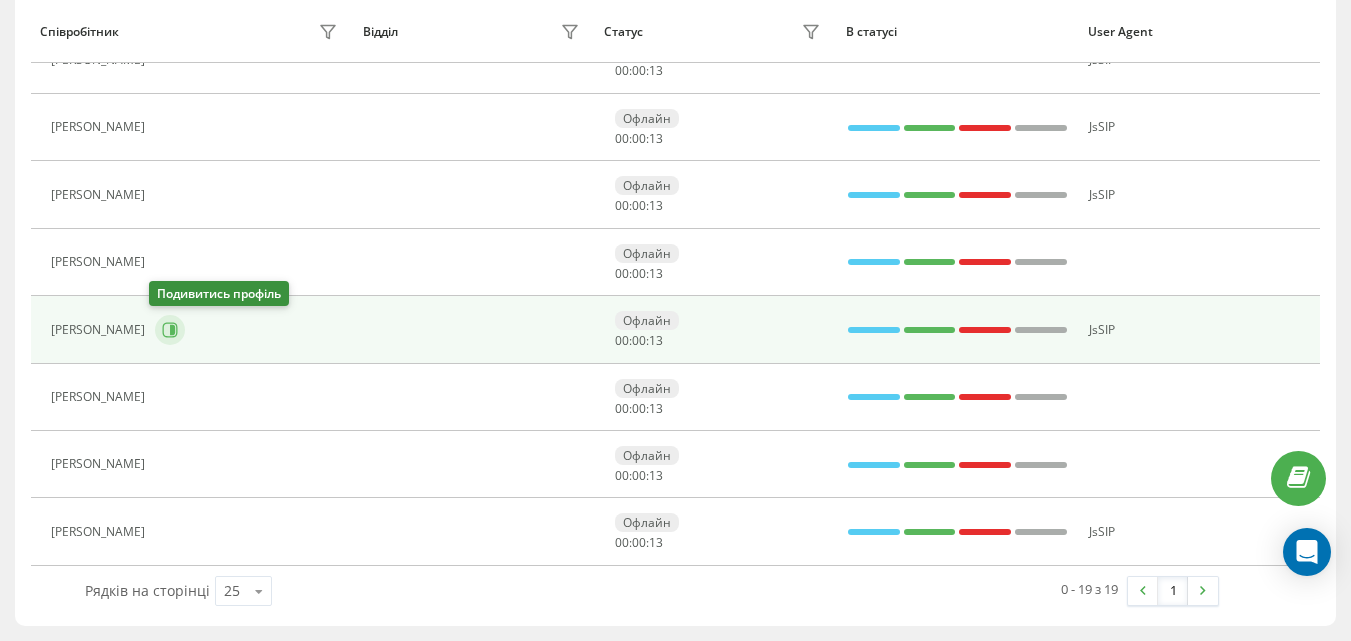 click 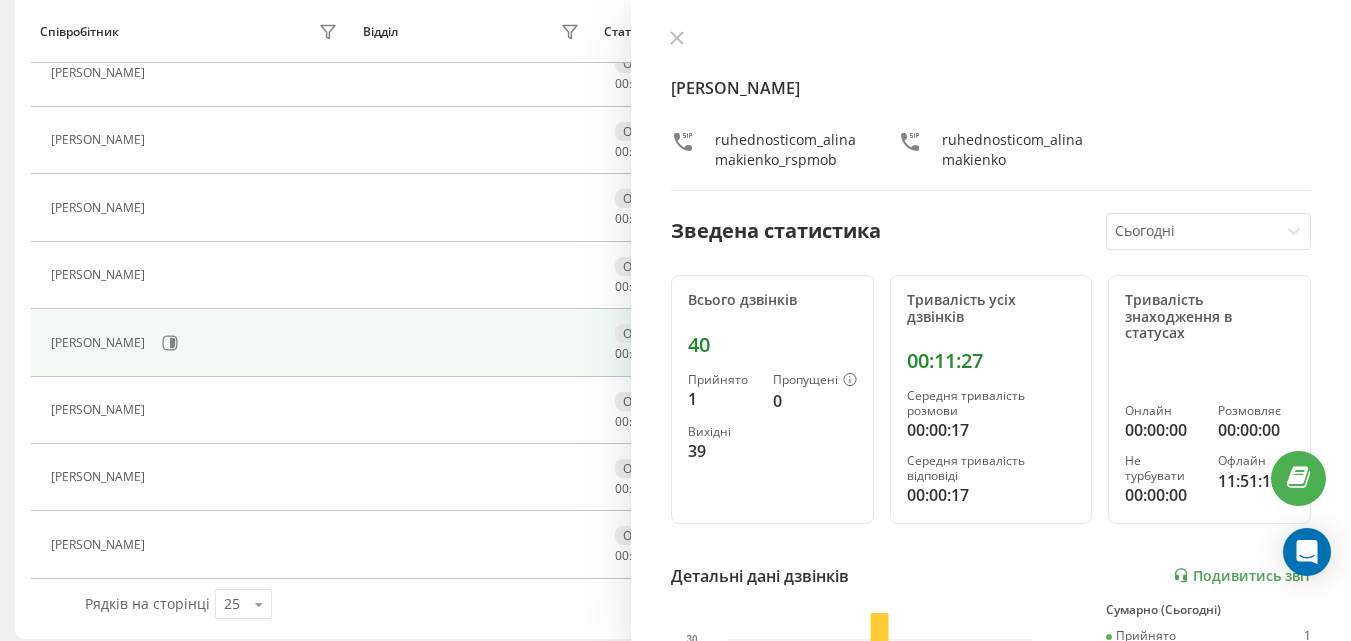 scroll, scrollTop: 933, scrollLeft: 0, axis: vertical 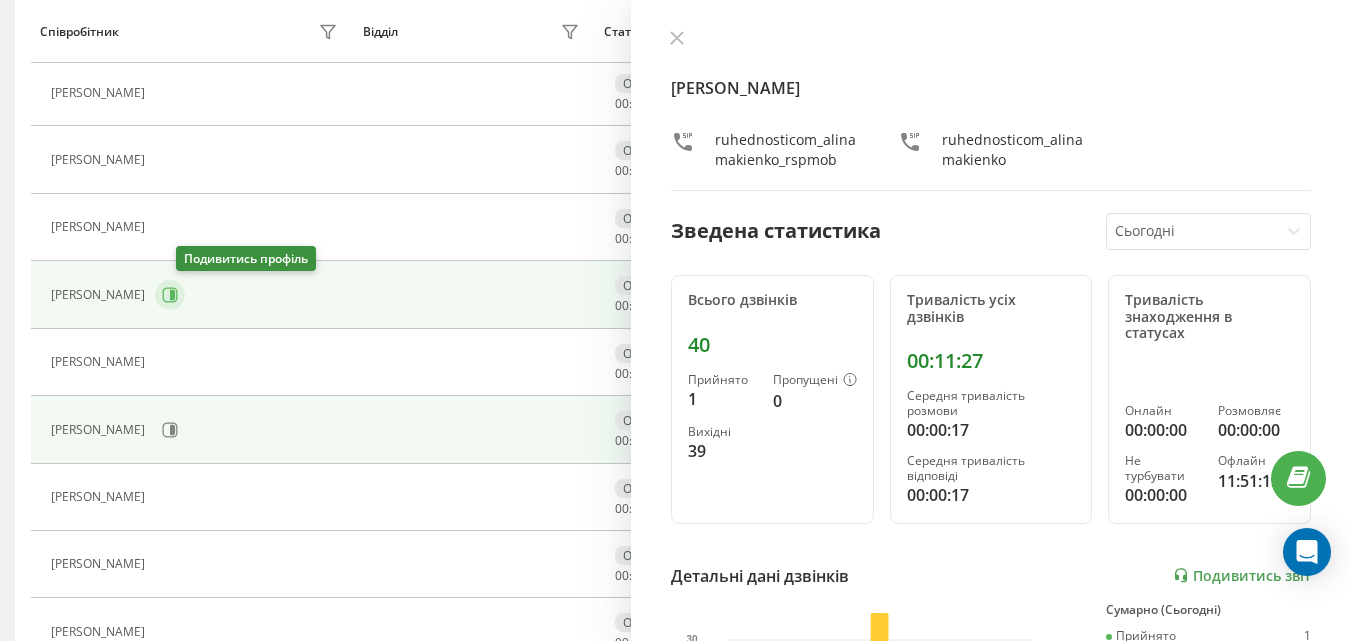 click at bounding box center [170, 295] 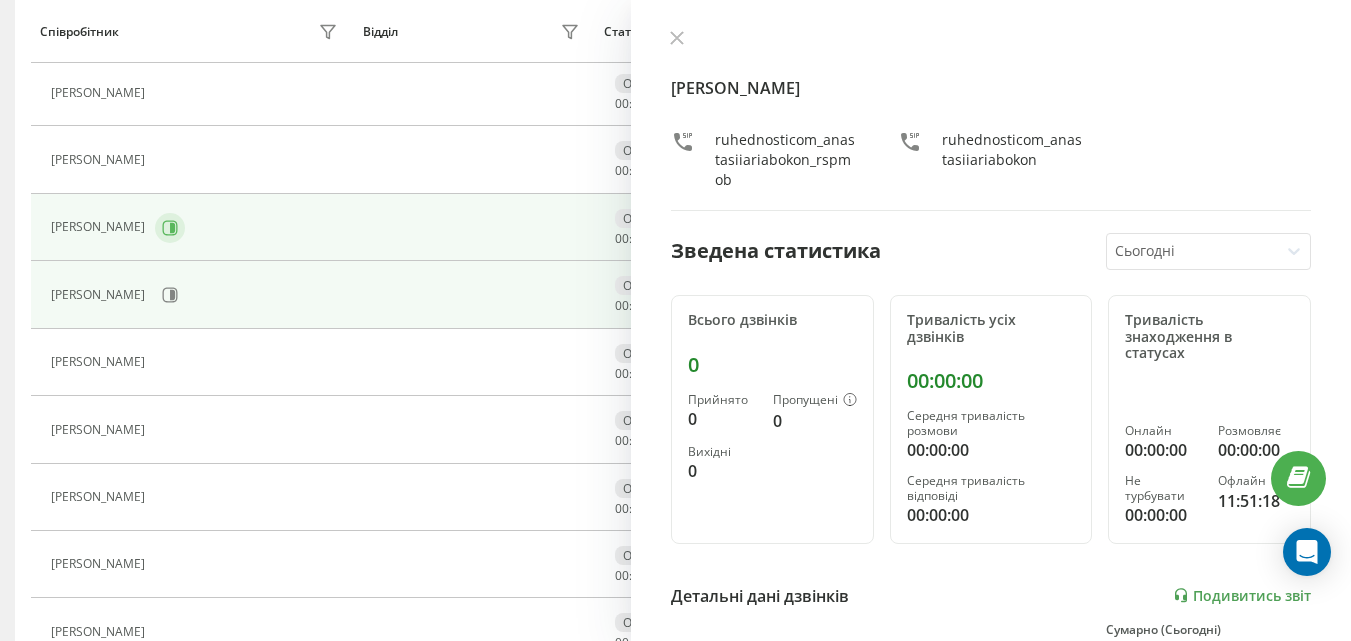 click at bounding box center [170, 228] 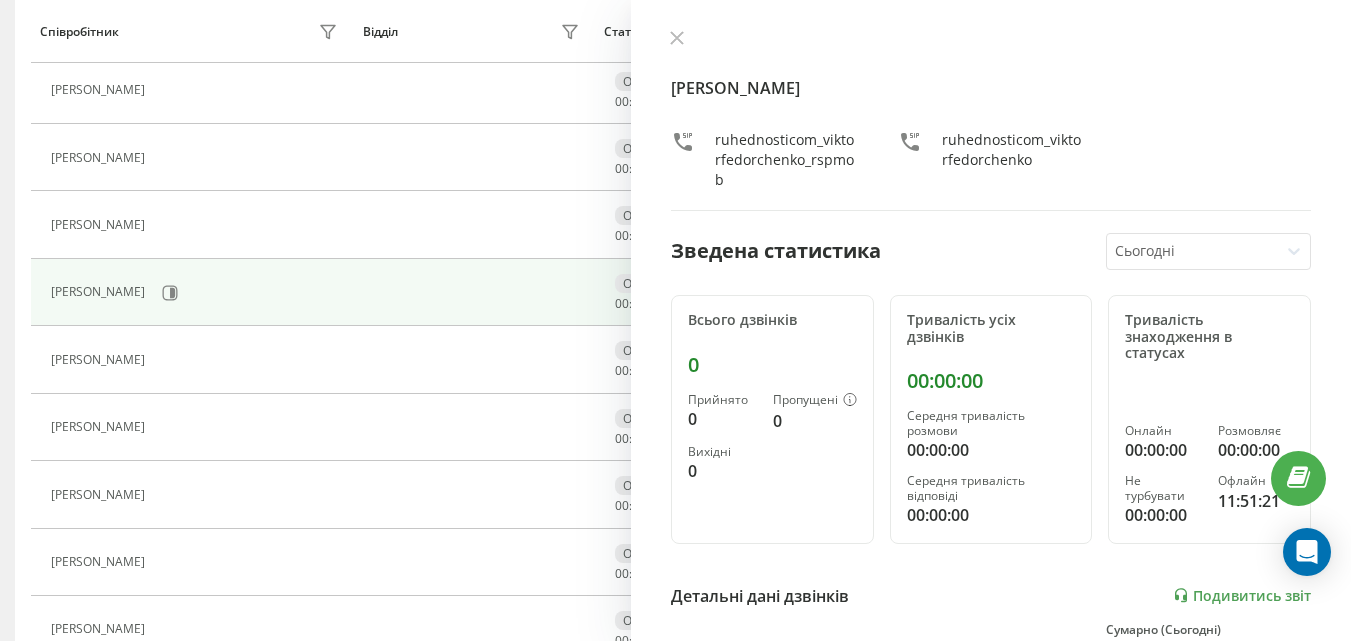 scroll, scrollTop: 833, scrollLeft: 0, axis: vertical 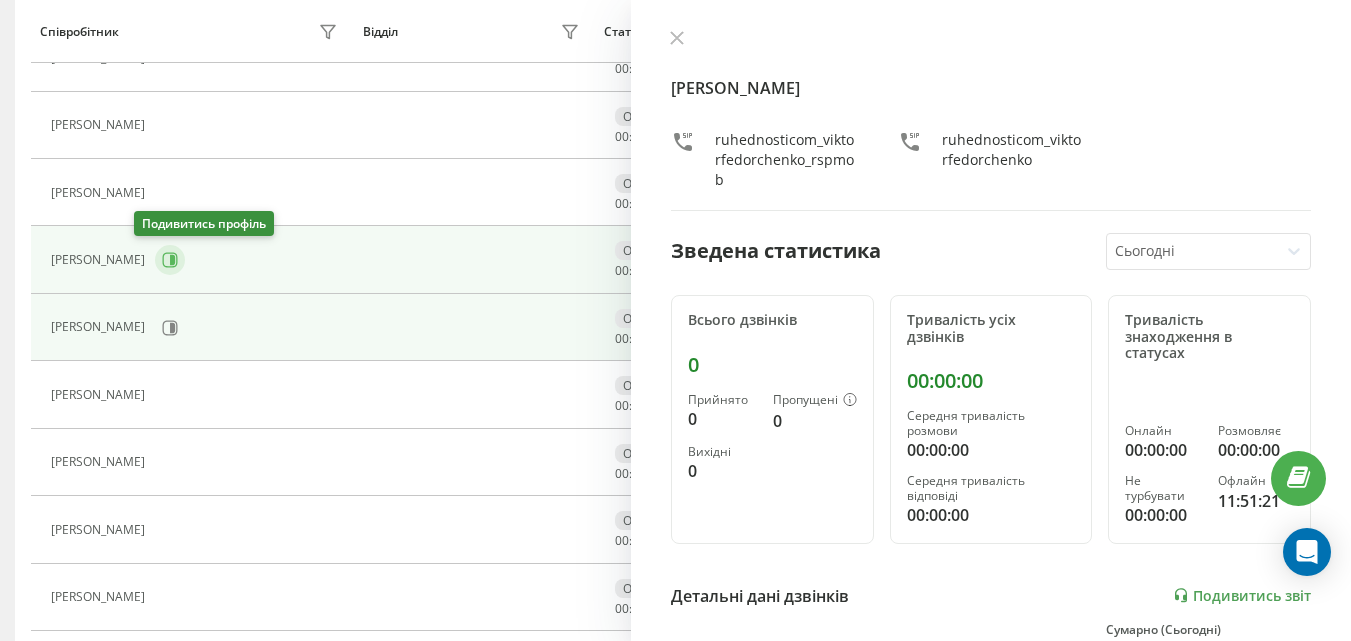 click 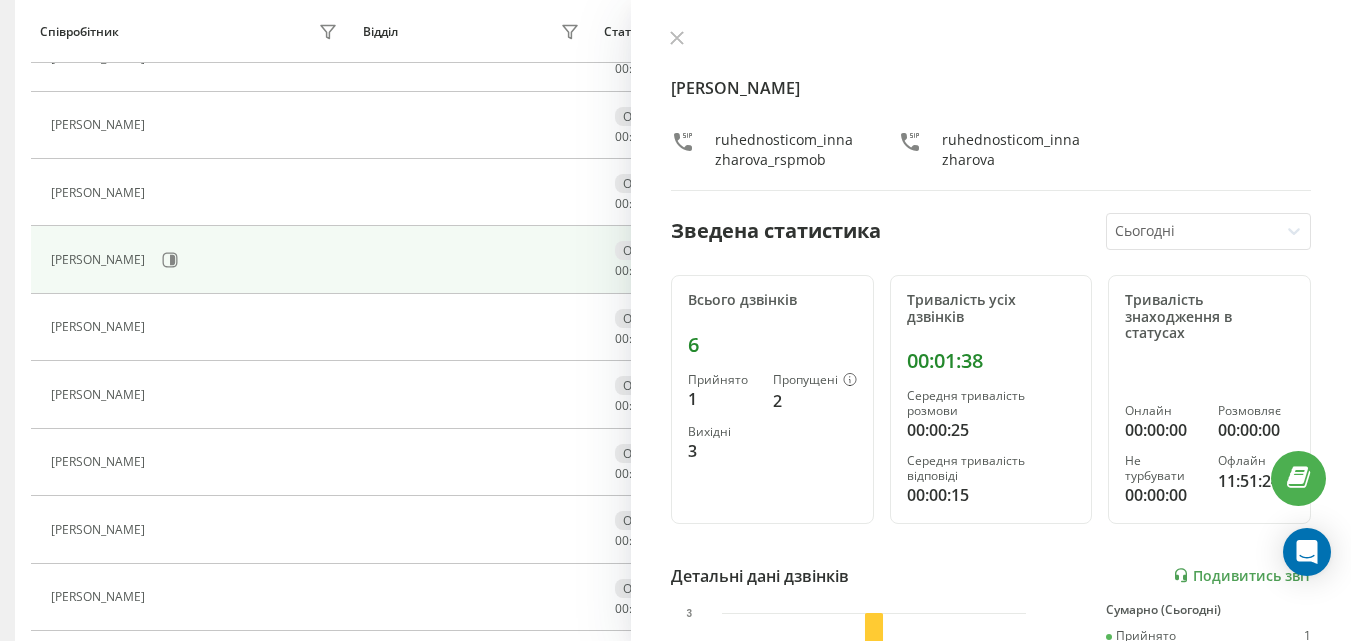 scroll, scrollTop: 733, scrollLeft: 0, axis: vertical 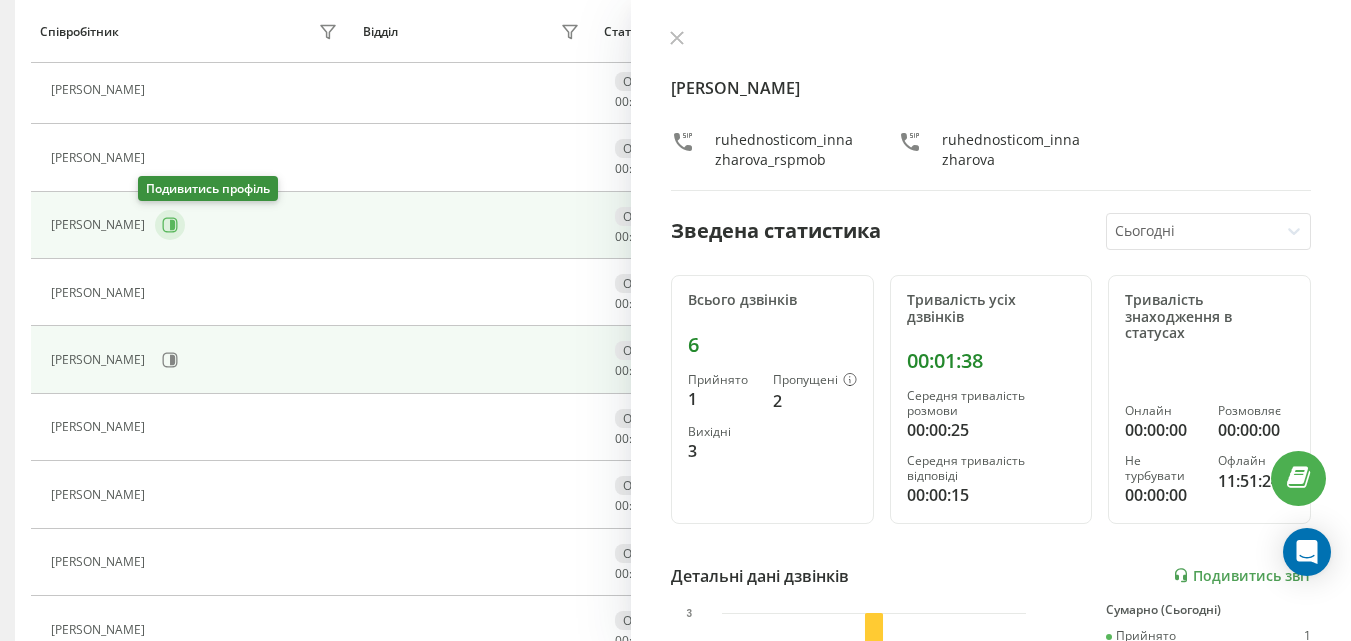 click 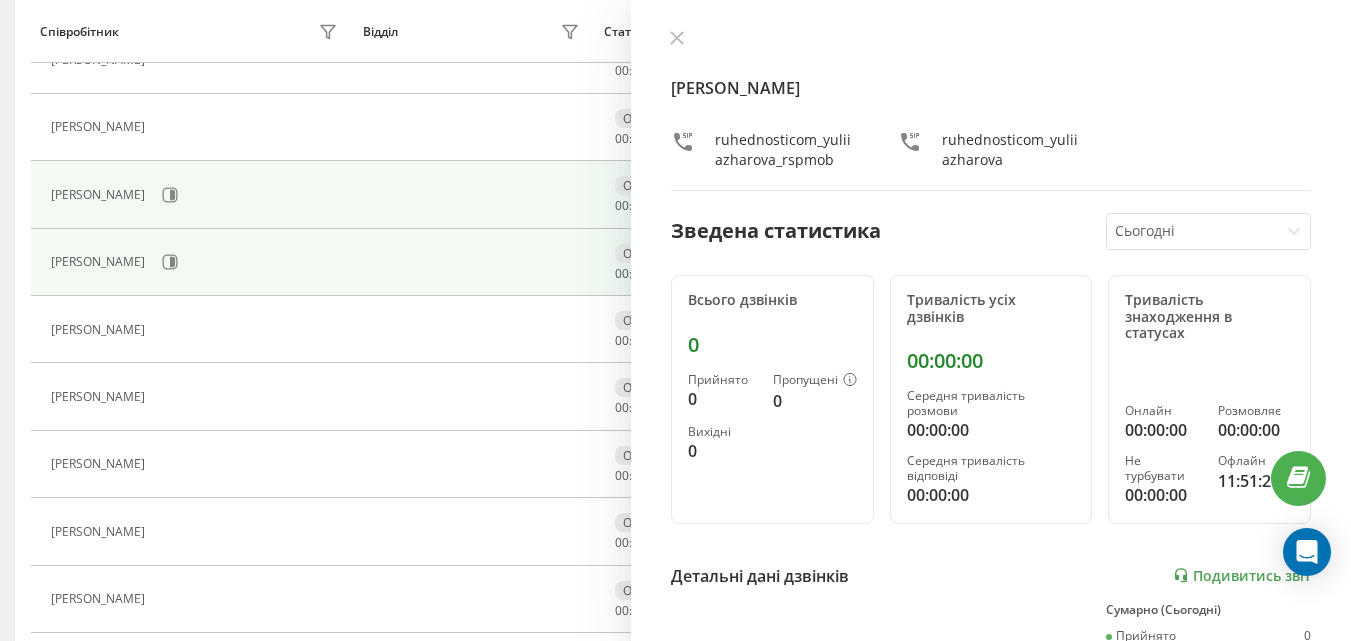 scroll, scrollTop: 633, scrollLeft: 0, axis: vertical 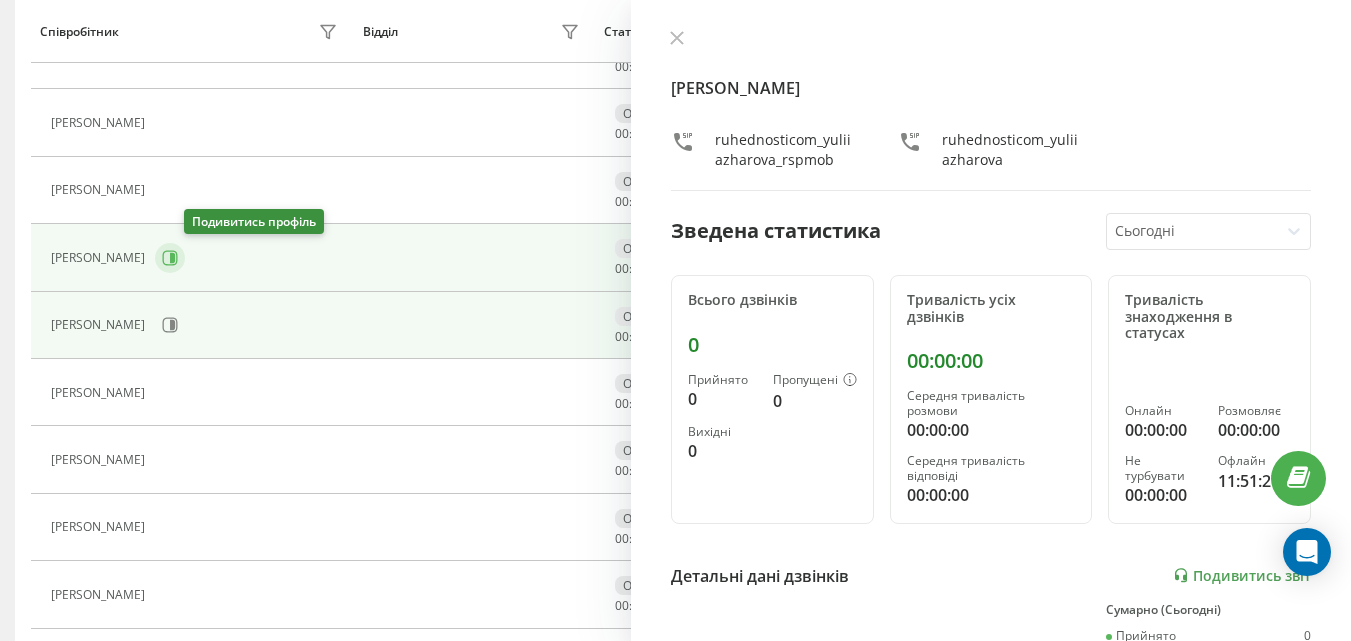click 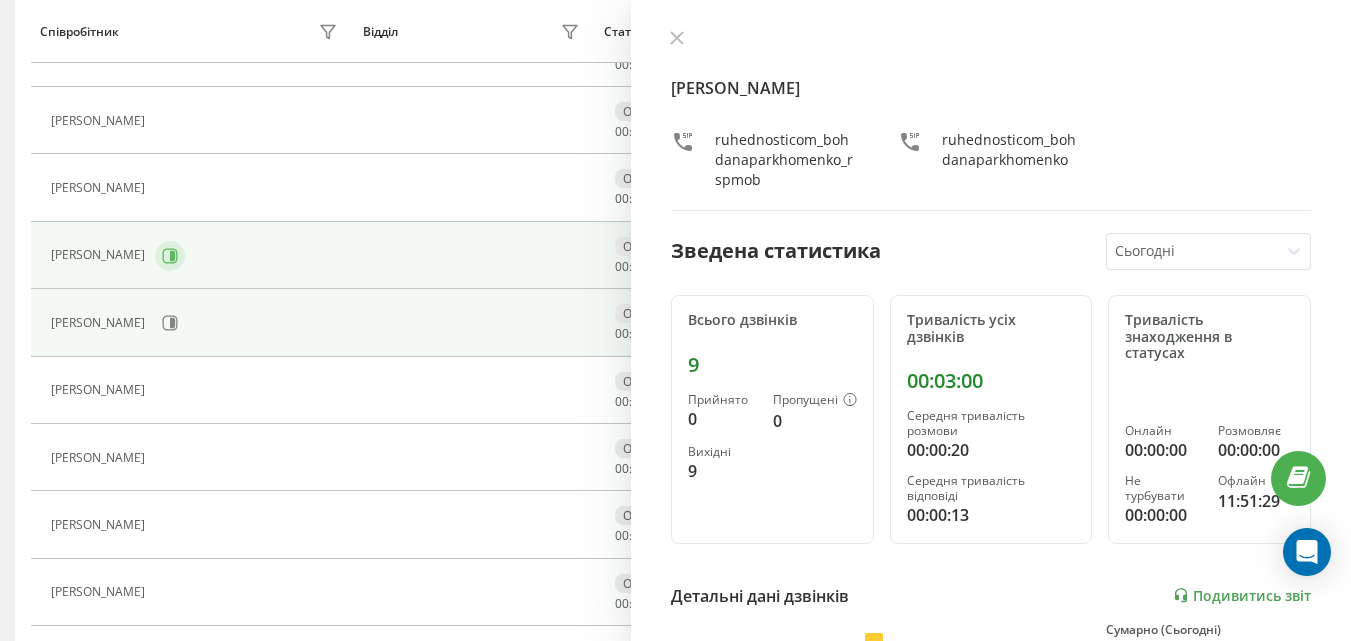 scroll, scrollTop: 533, scrollLeft: 0, axis: vertical 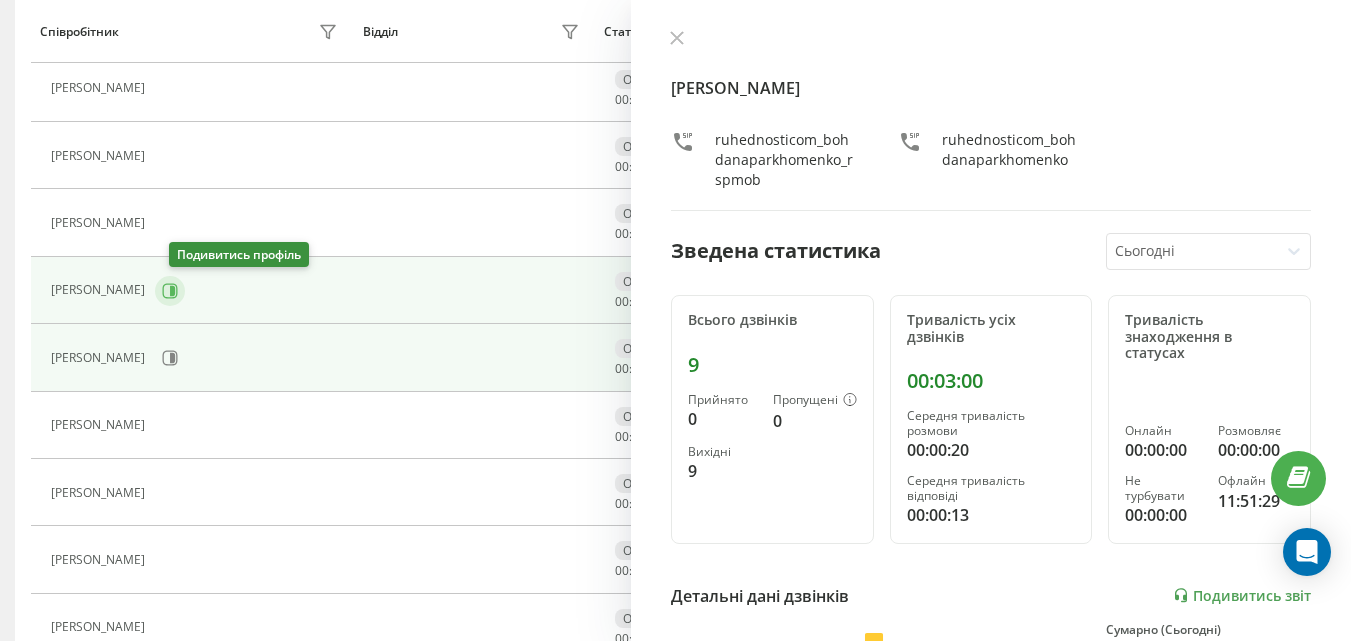 click 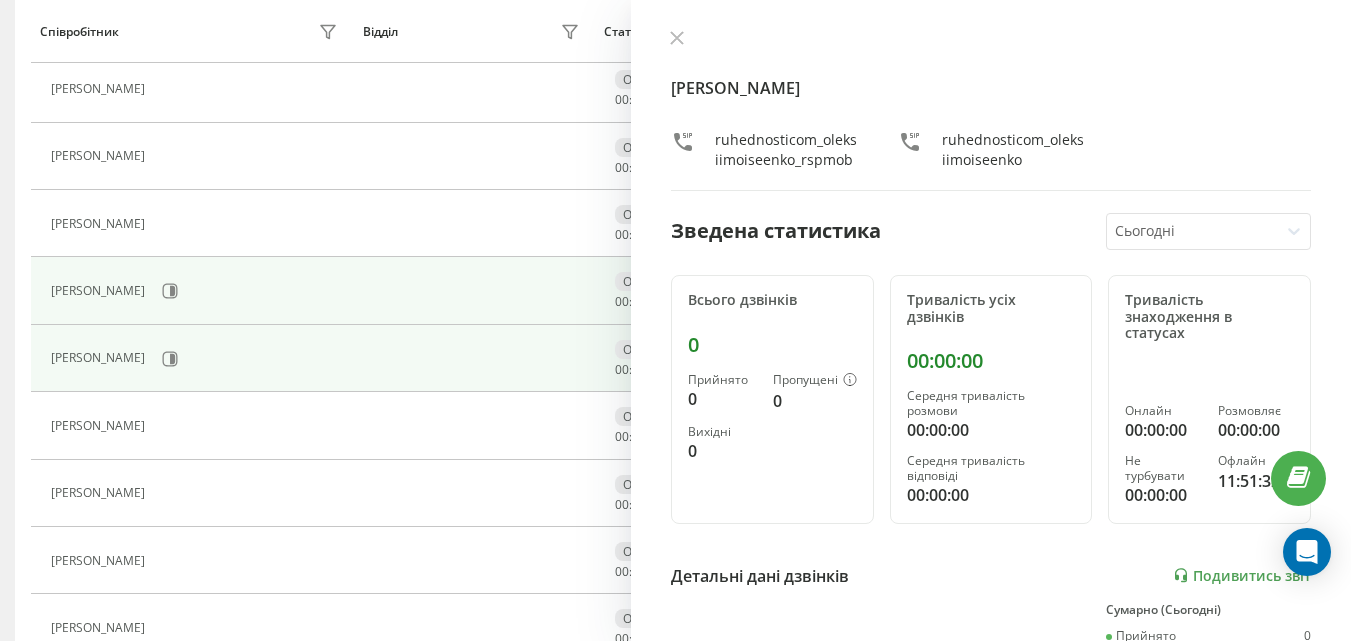 scroll, scrollTop: 433, scrollLeft: 0, axis: vertical 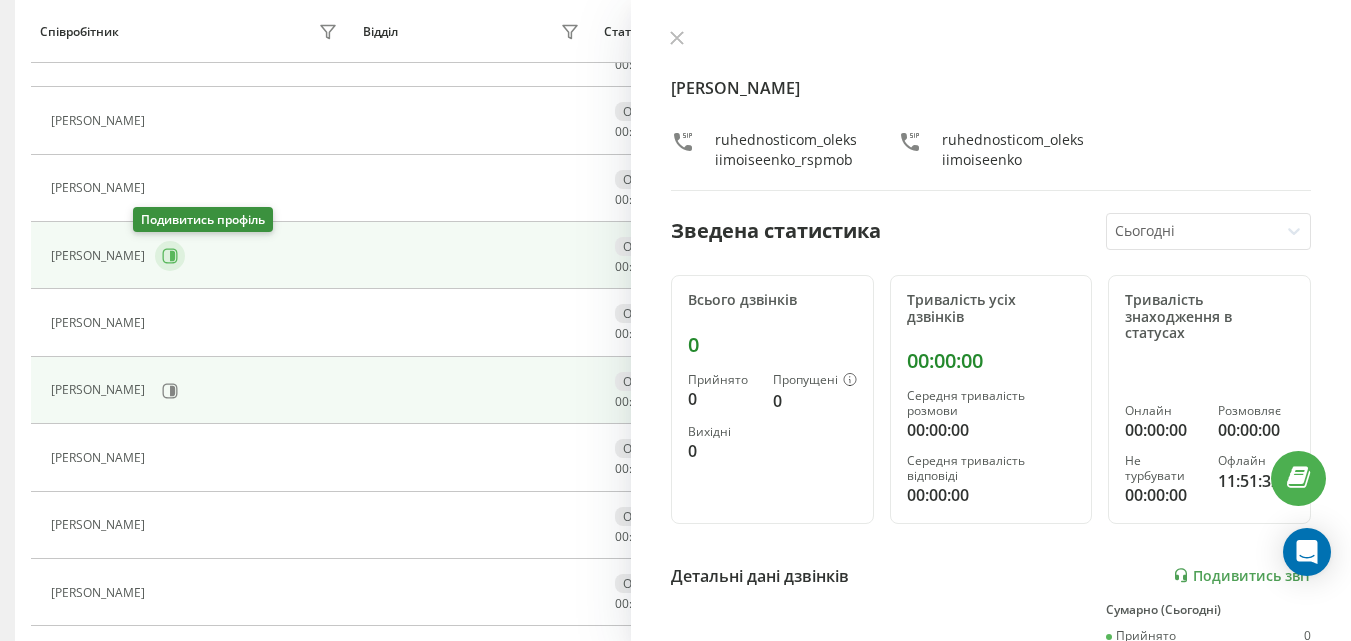 click at bounding box center [170, 256] 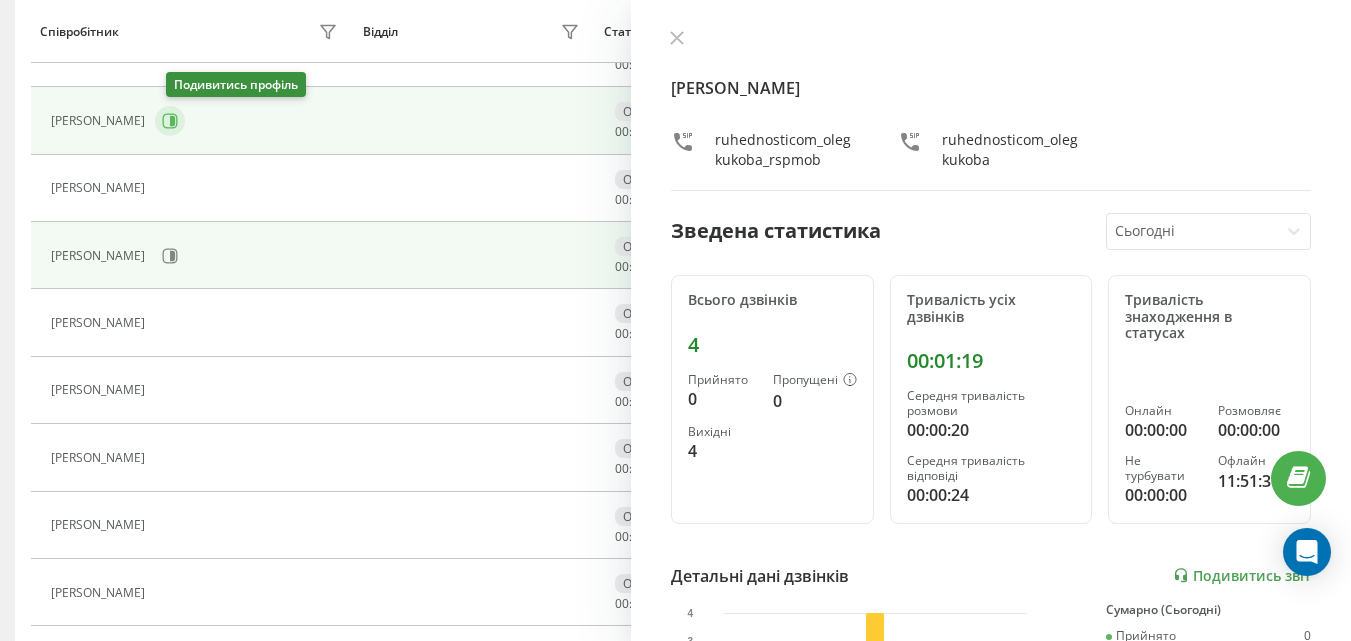 click at bounding box center (170, 121) 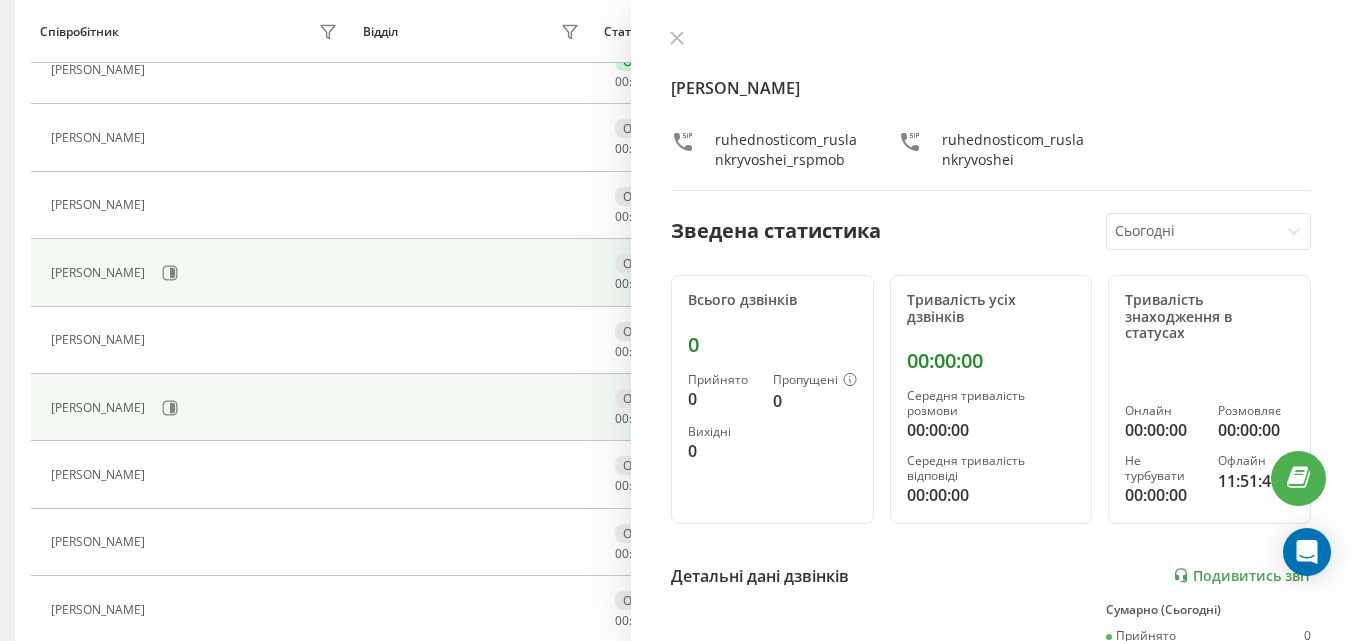 scroll, scrollTop: 233, scrollLeft: 0, axis: vertical 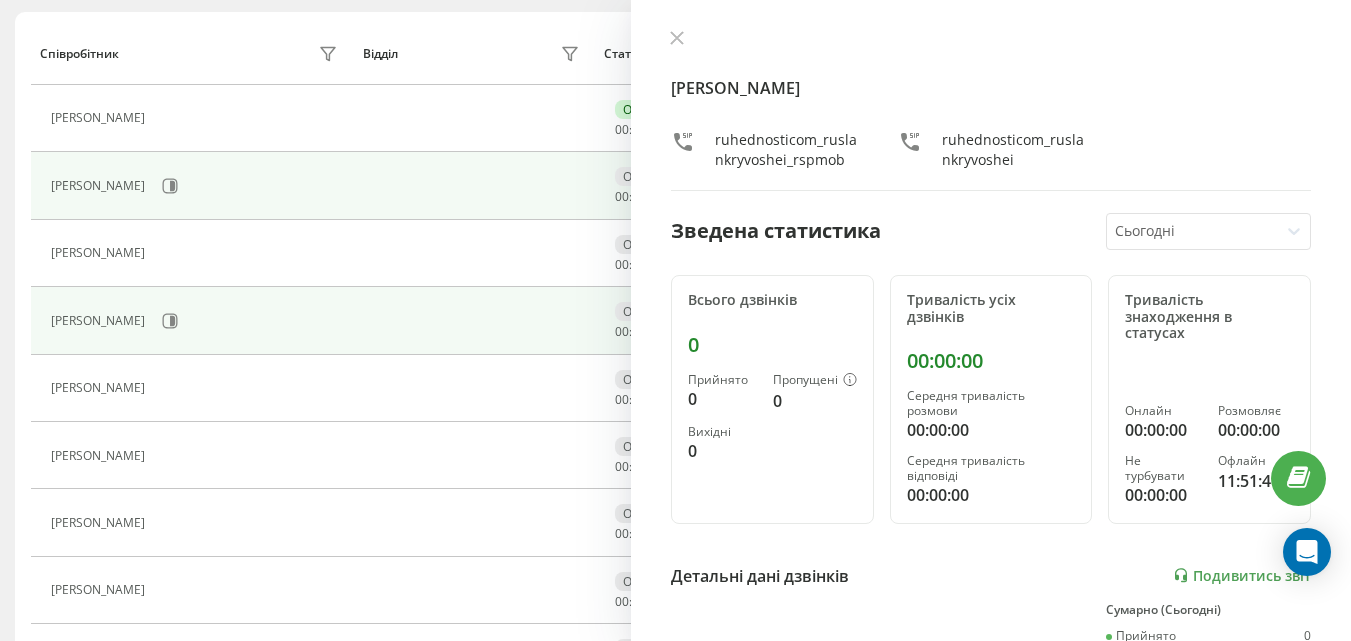 click on "[PERSON_NAME]" at bounding box center (196, 186) 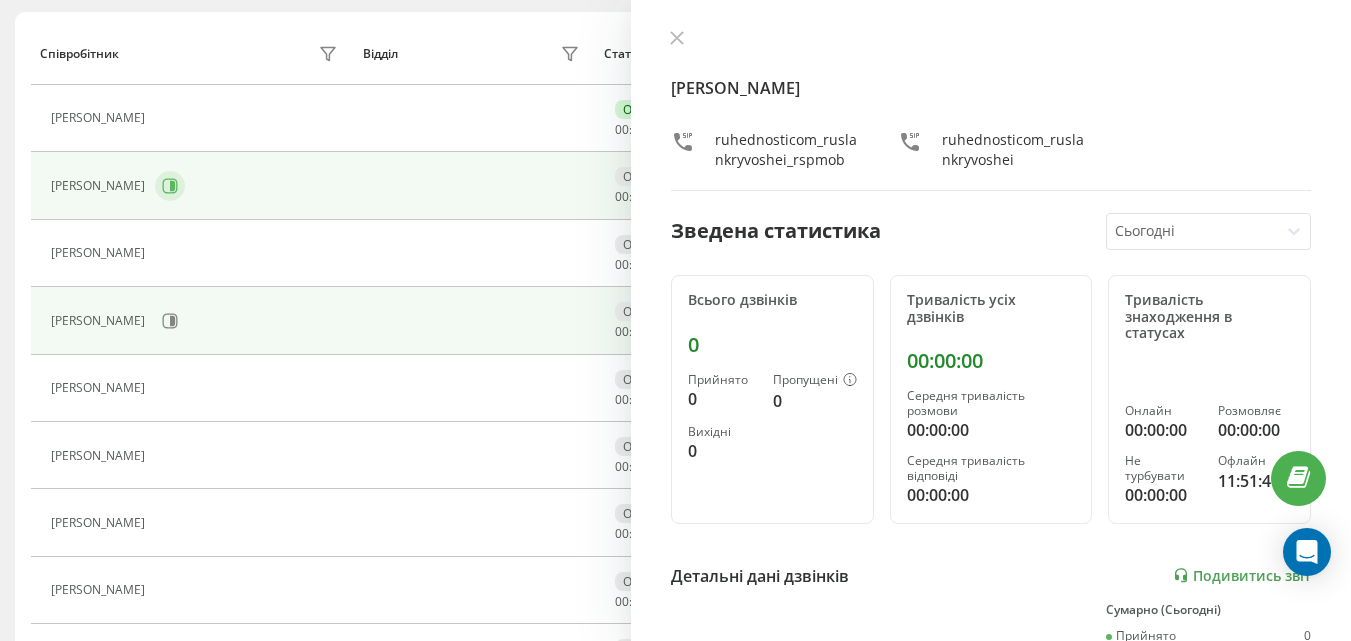 click at bounding box center (170, 186) 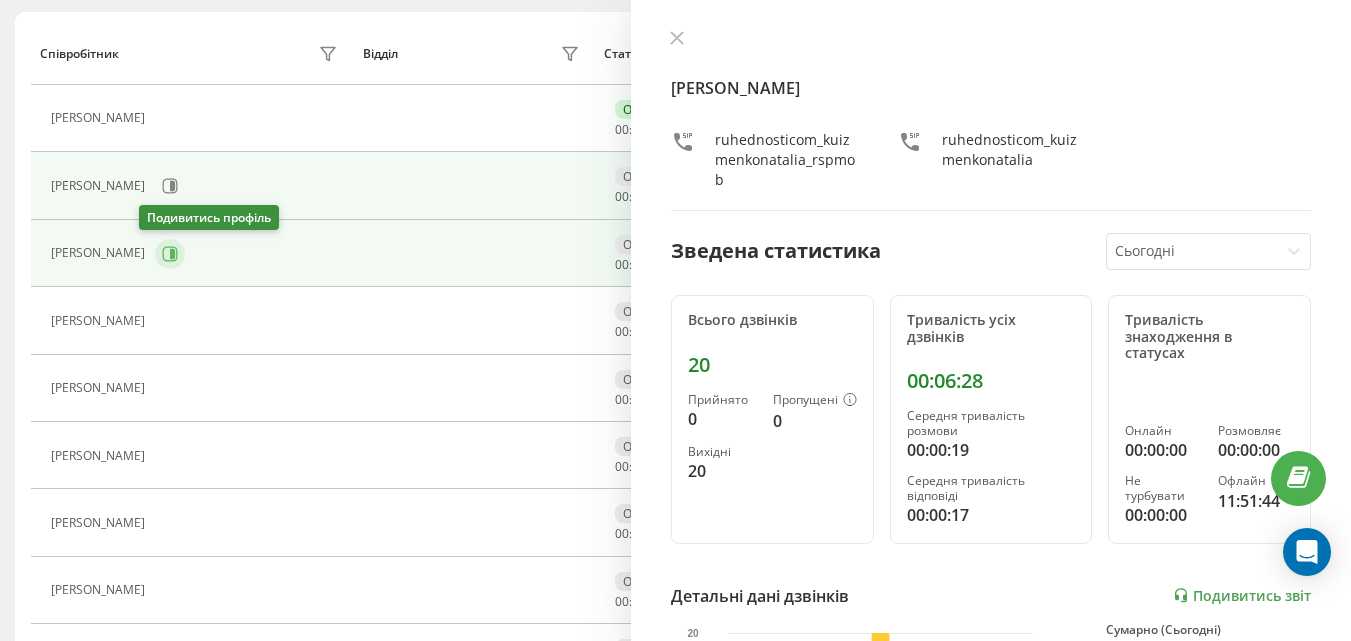 click at bounding box center [170, 254] 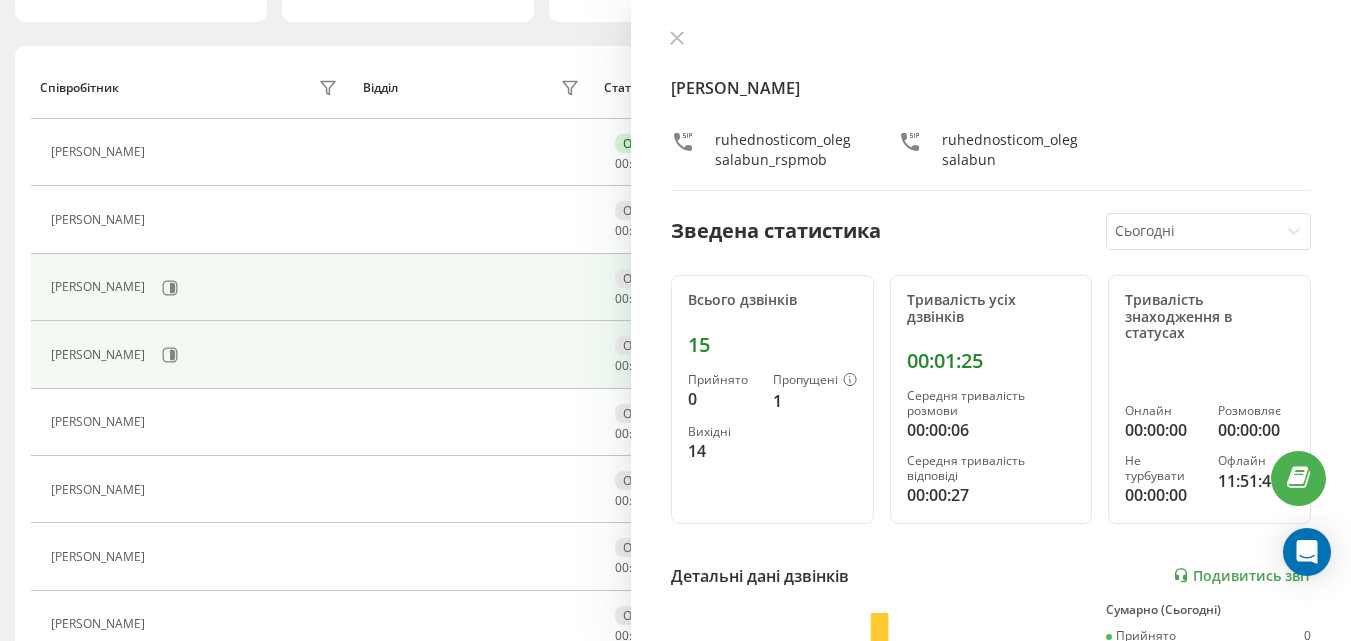scroll, scrollTop: 233, scrollLeft: 0, axis: vertical 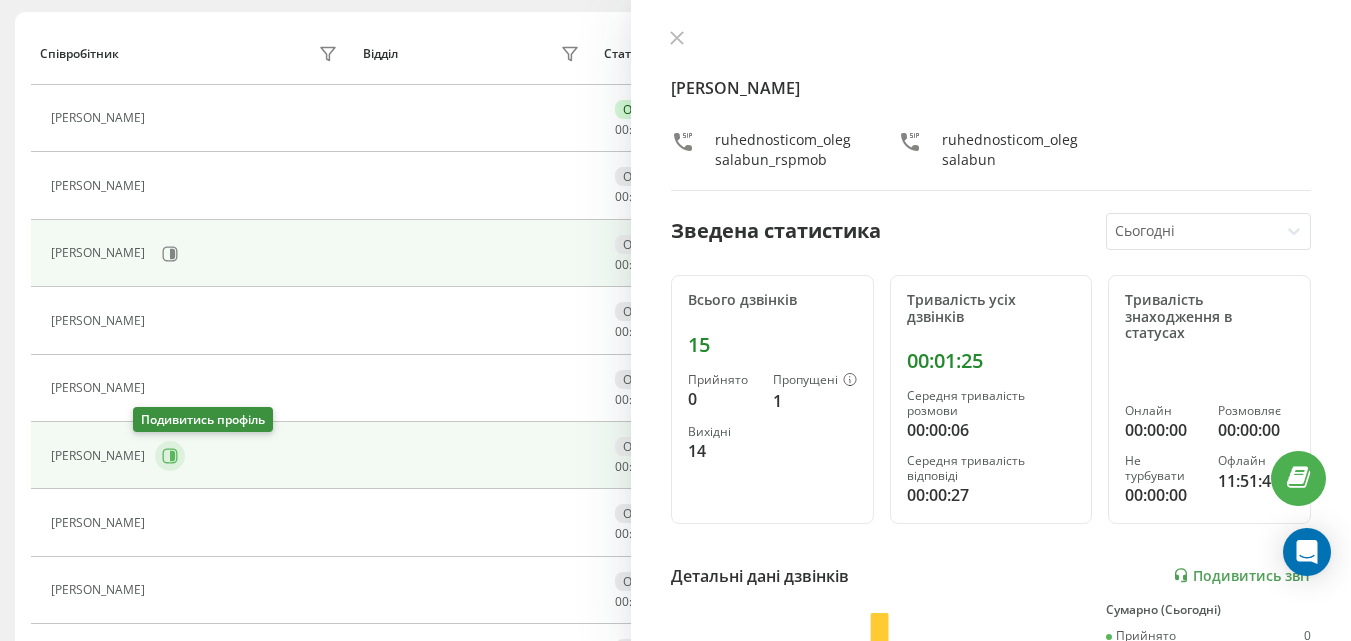 click at bounding box center (170, 456) 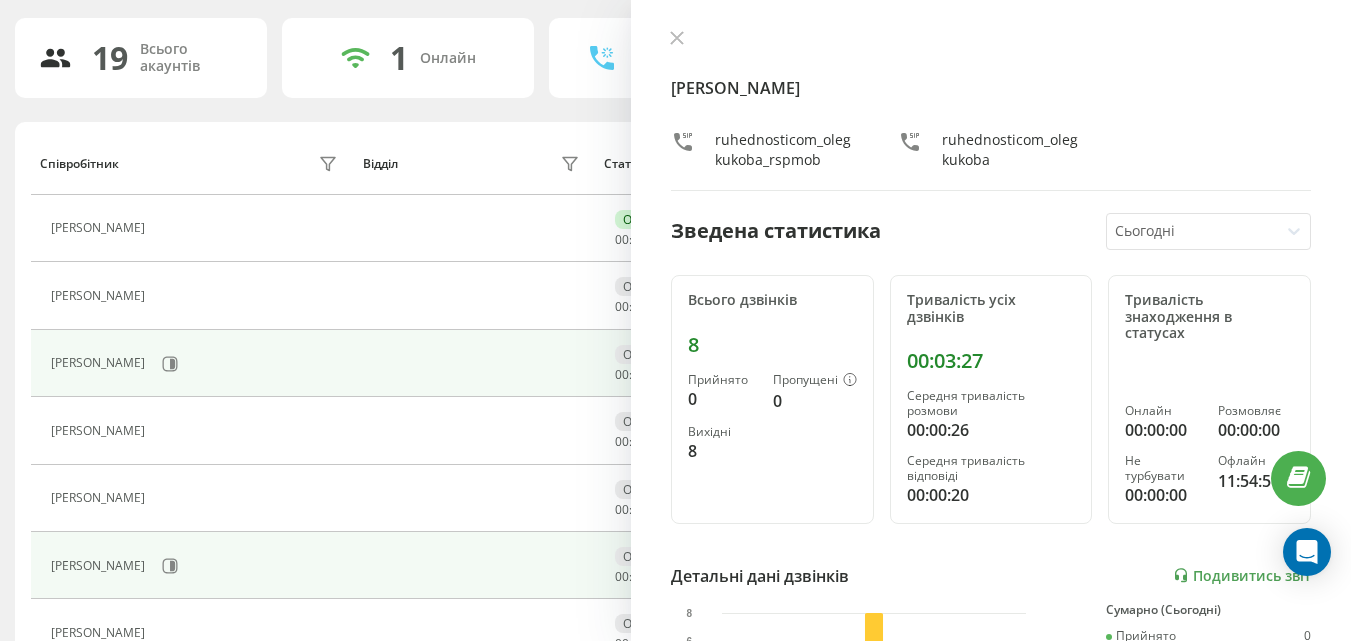 scroll, scrollTop: 0, scrollLeft: 0, axis: both 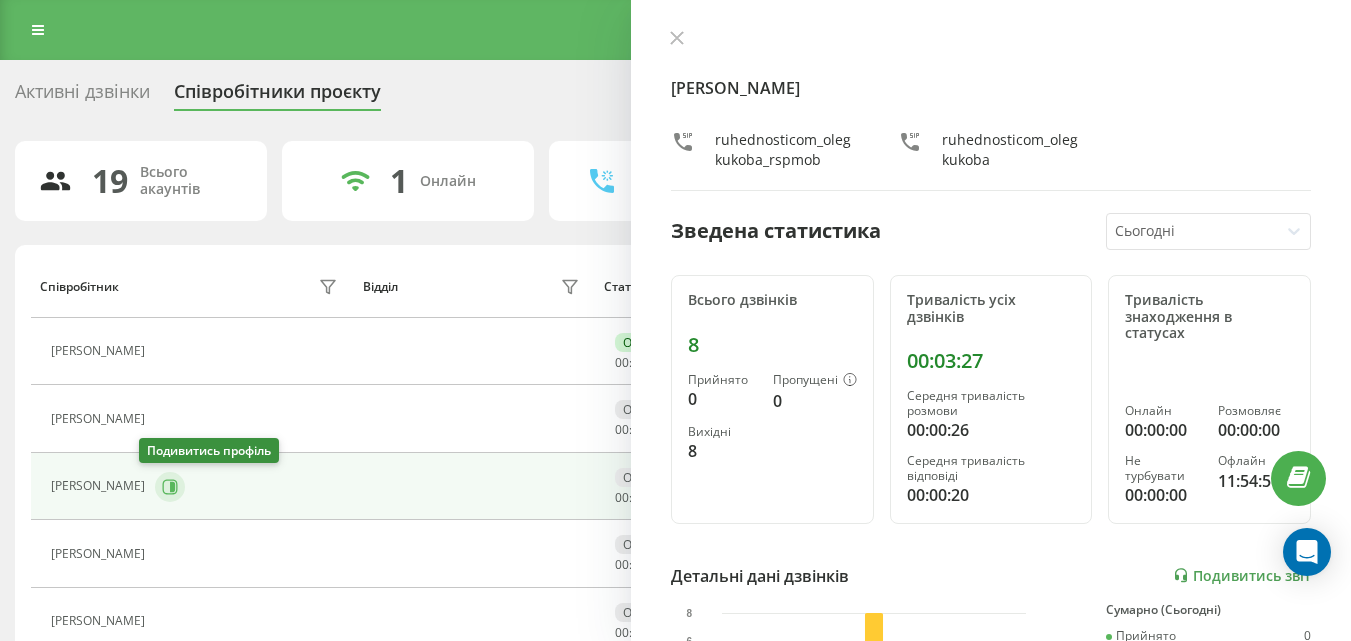 click 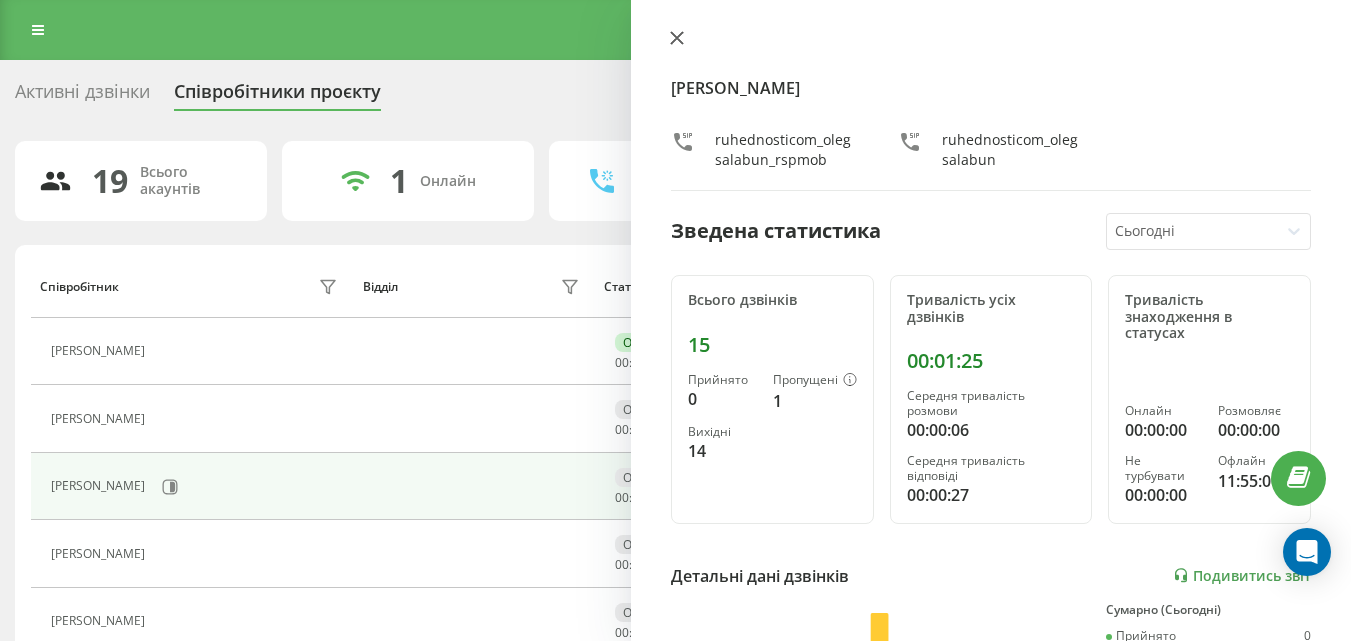 click 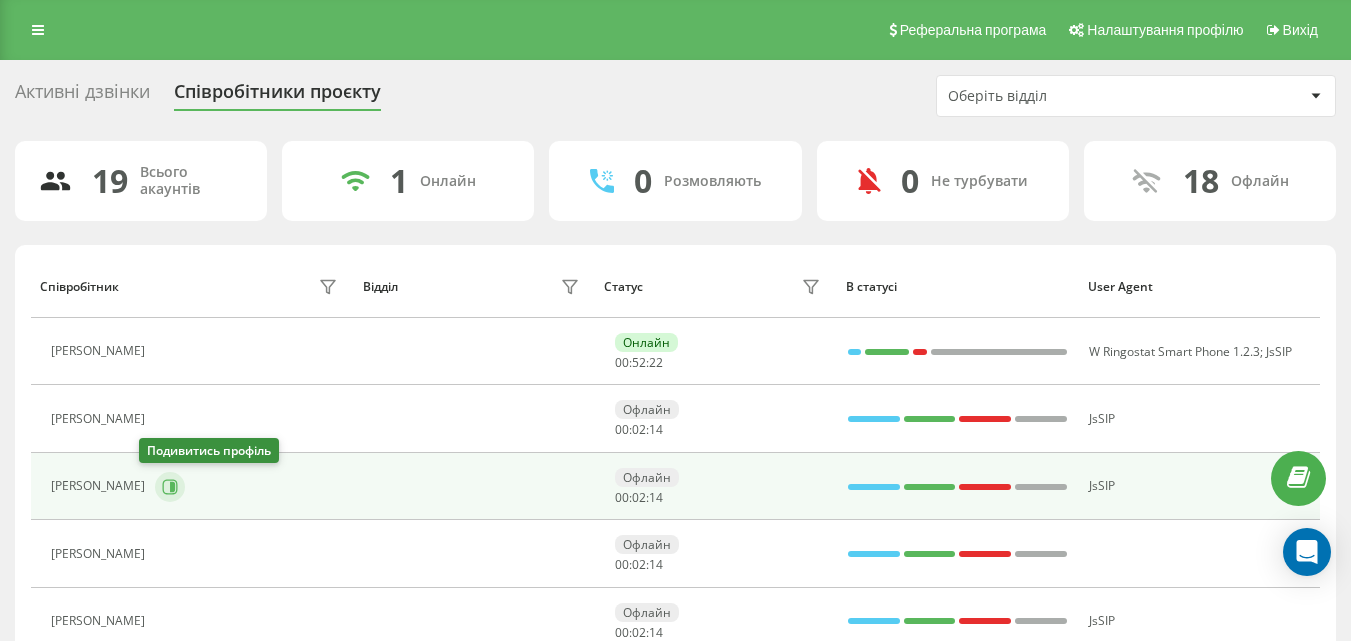 click 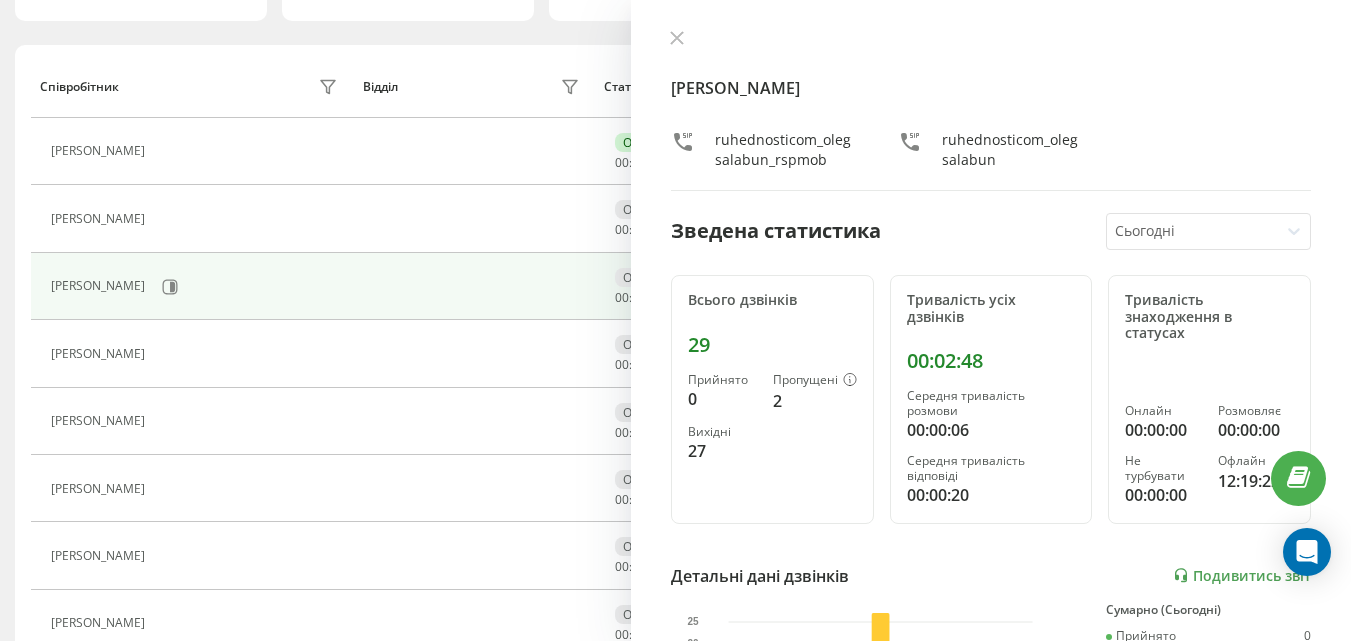 scroll, scrollTop: 200, scrollLeft: 0, axis: vertical 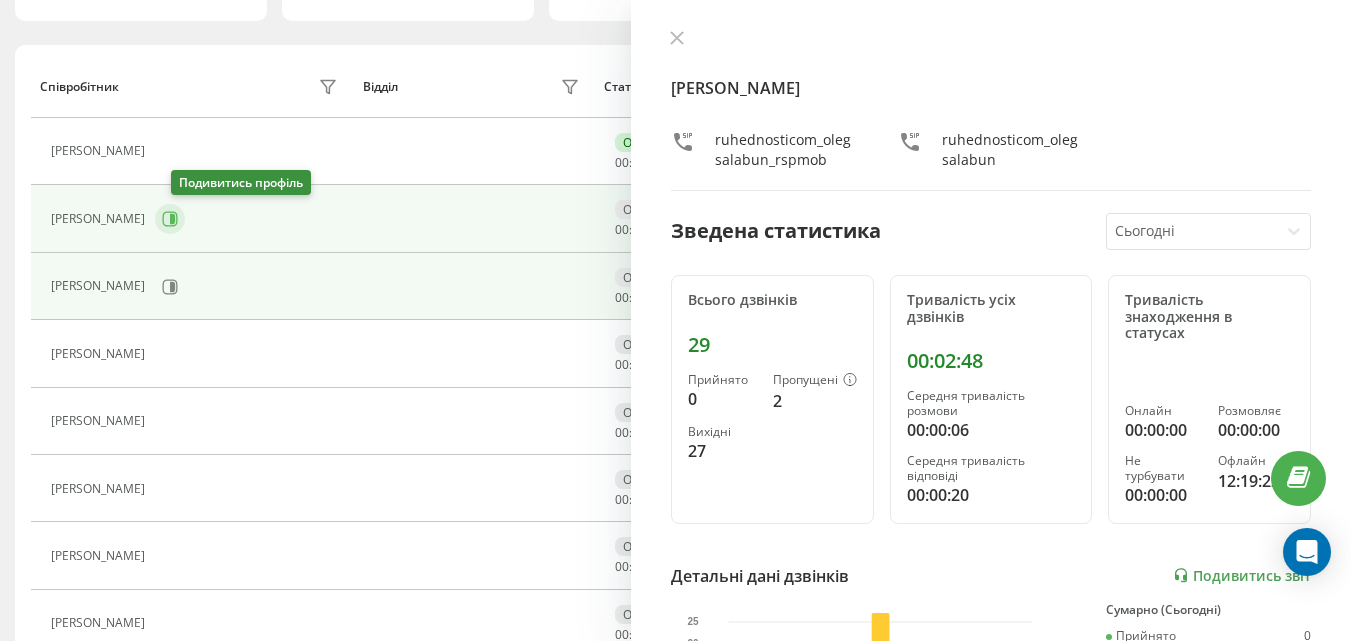 click 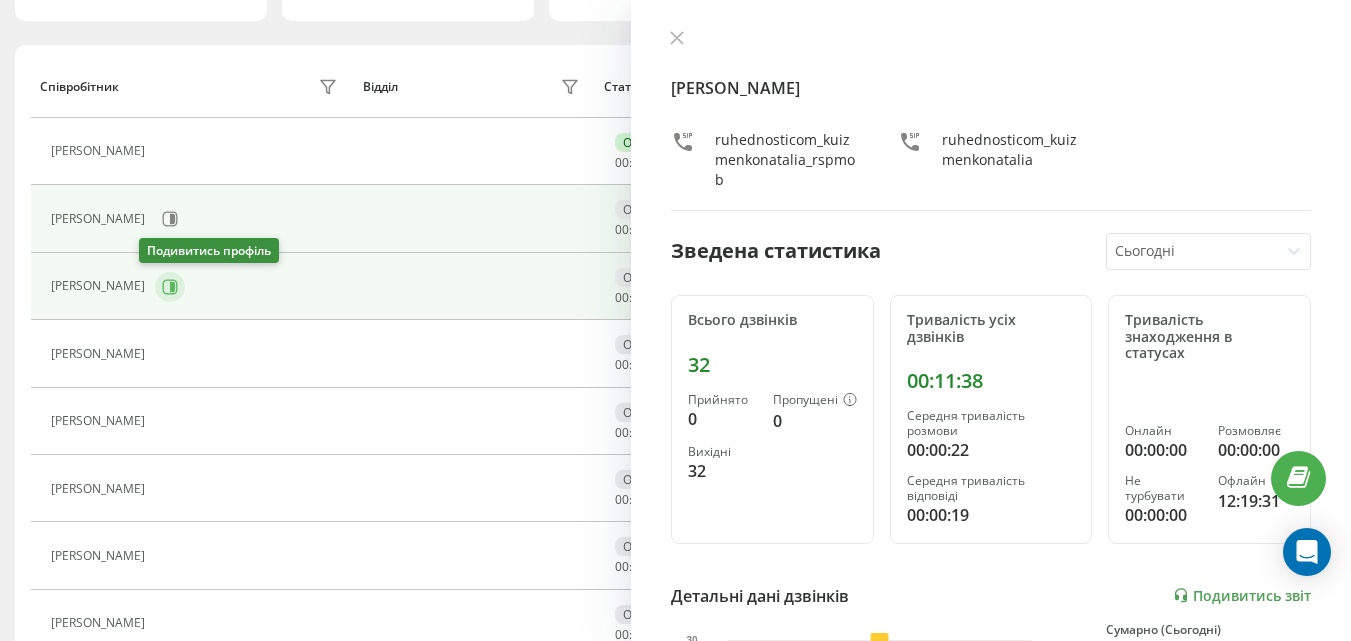 click at bounding box center (170, 287) 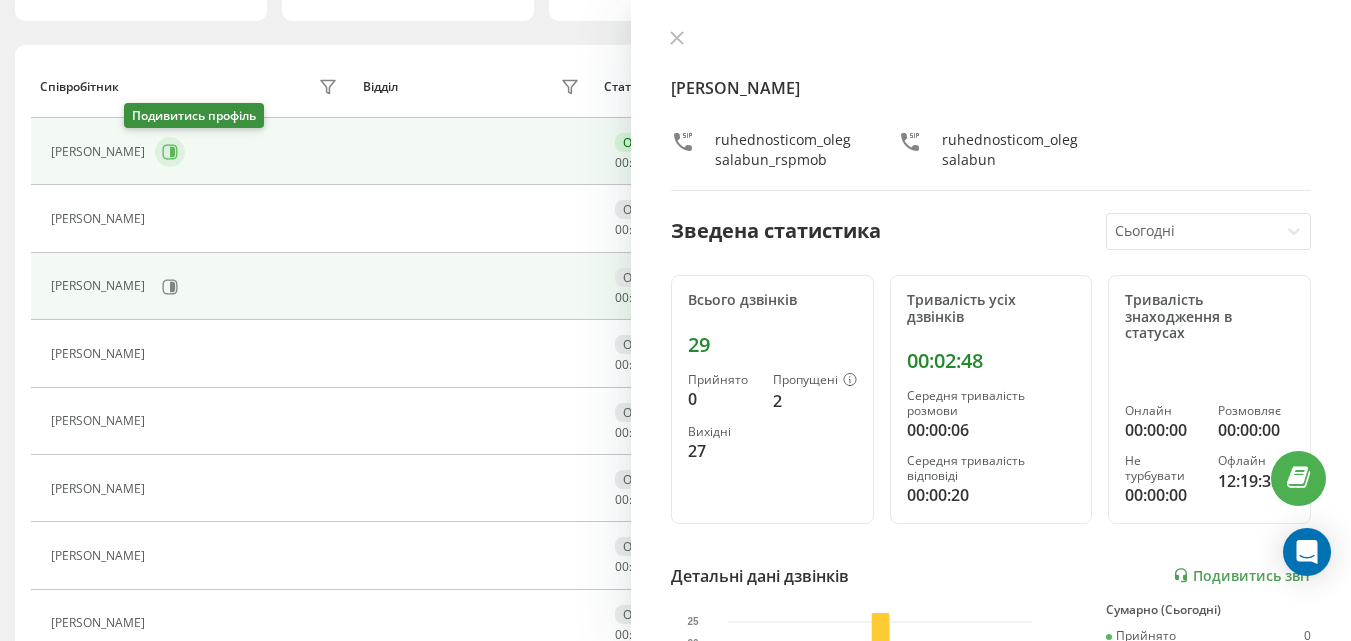 click 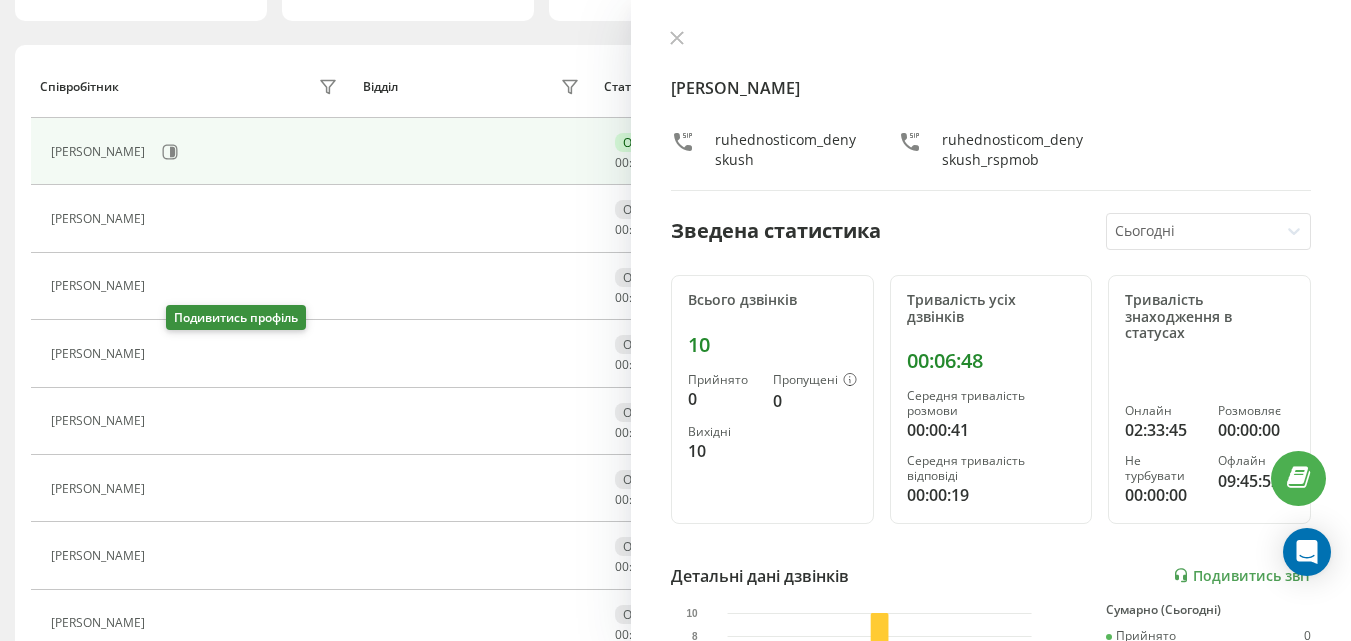 click 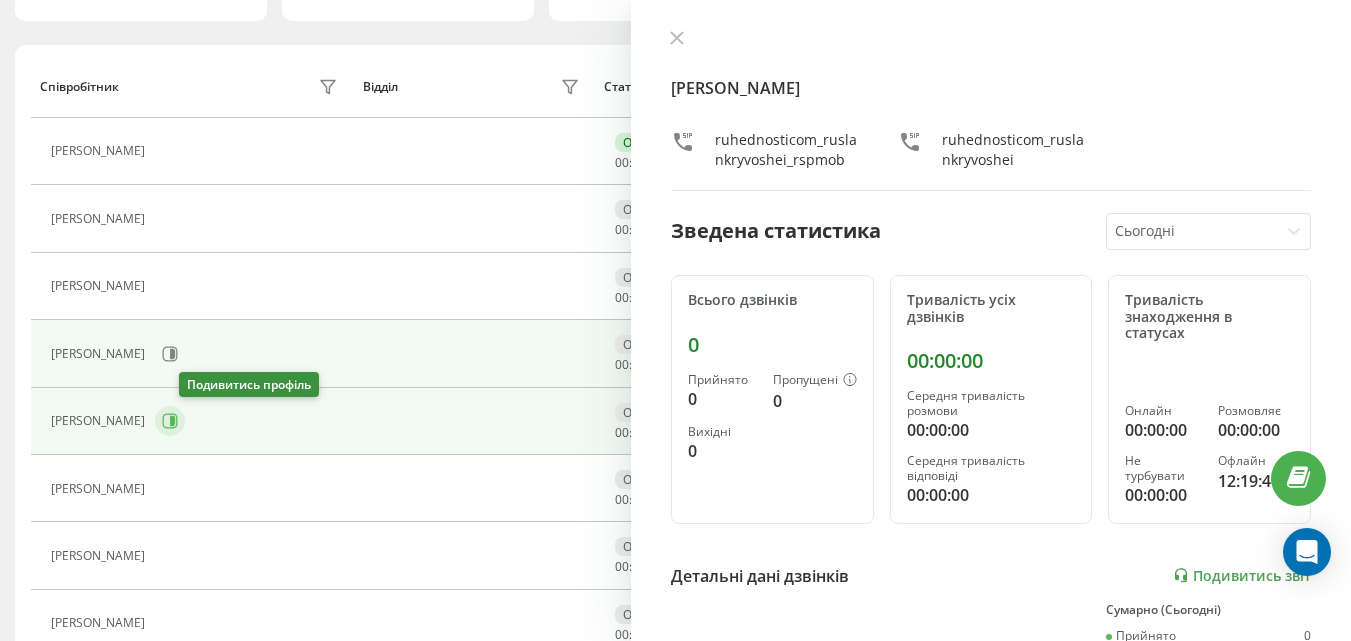 click 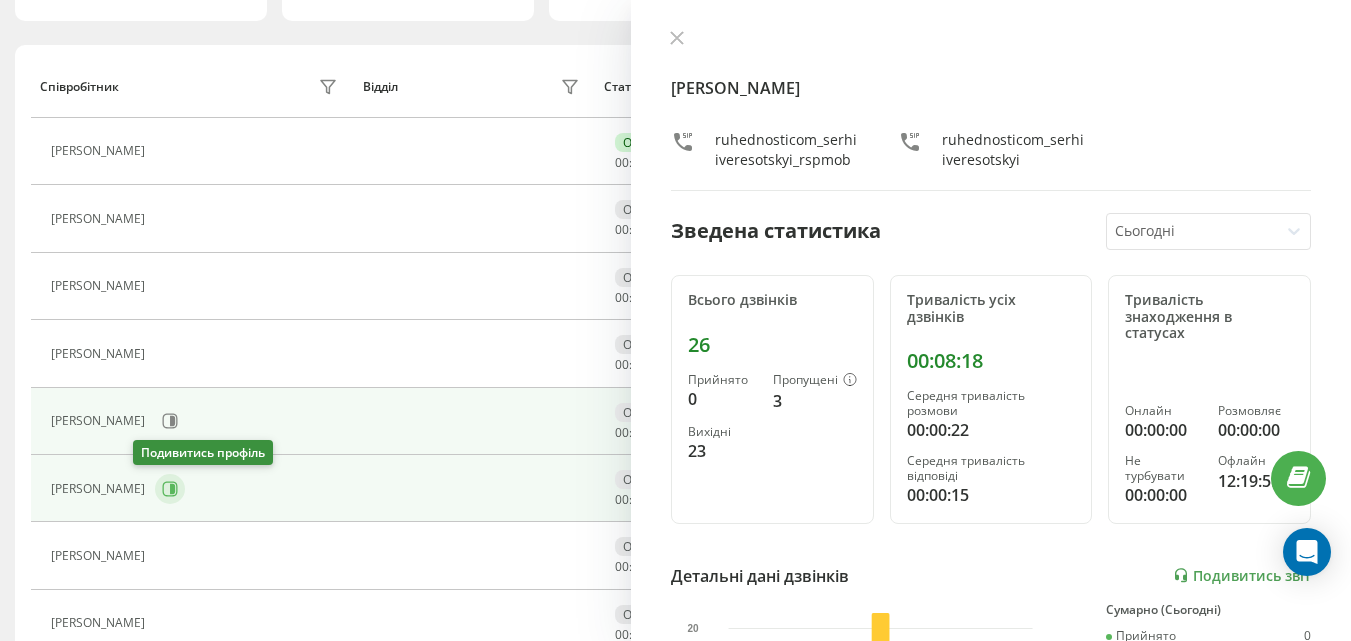 click at bounding box center (170, 489) 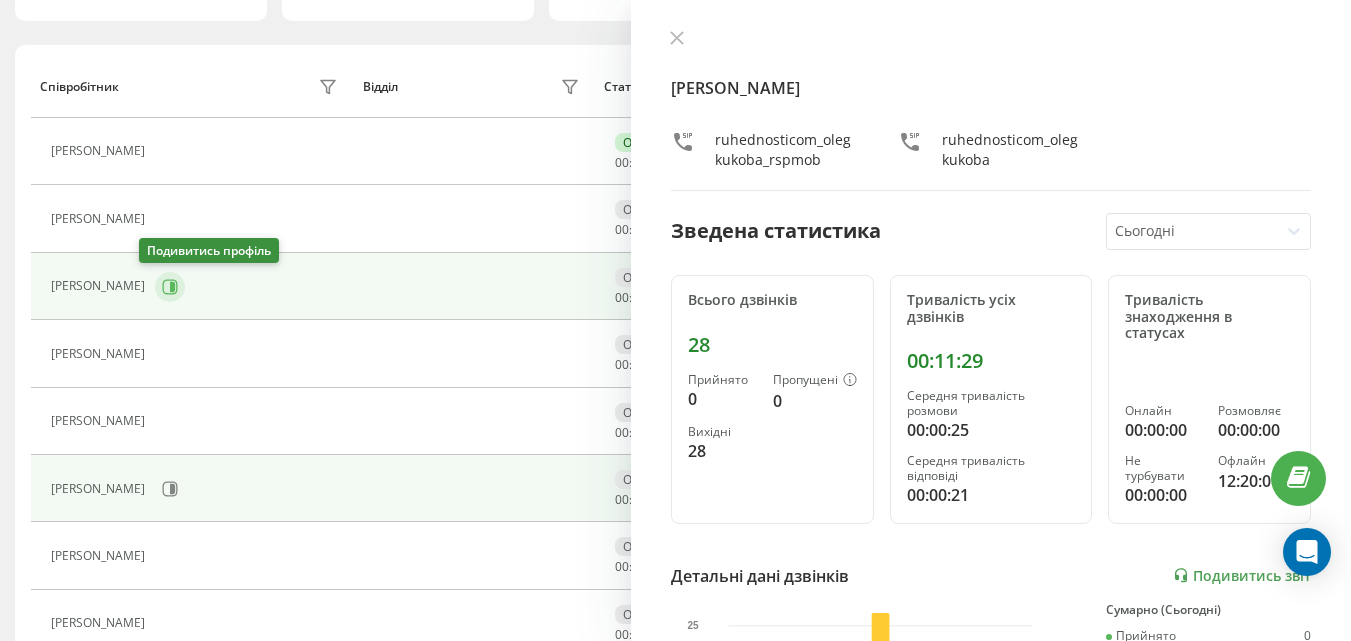 click 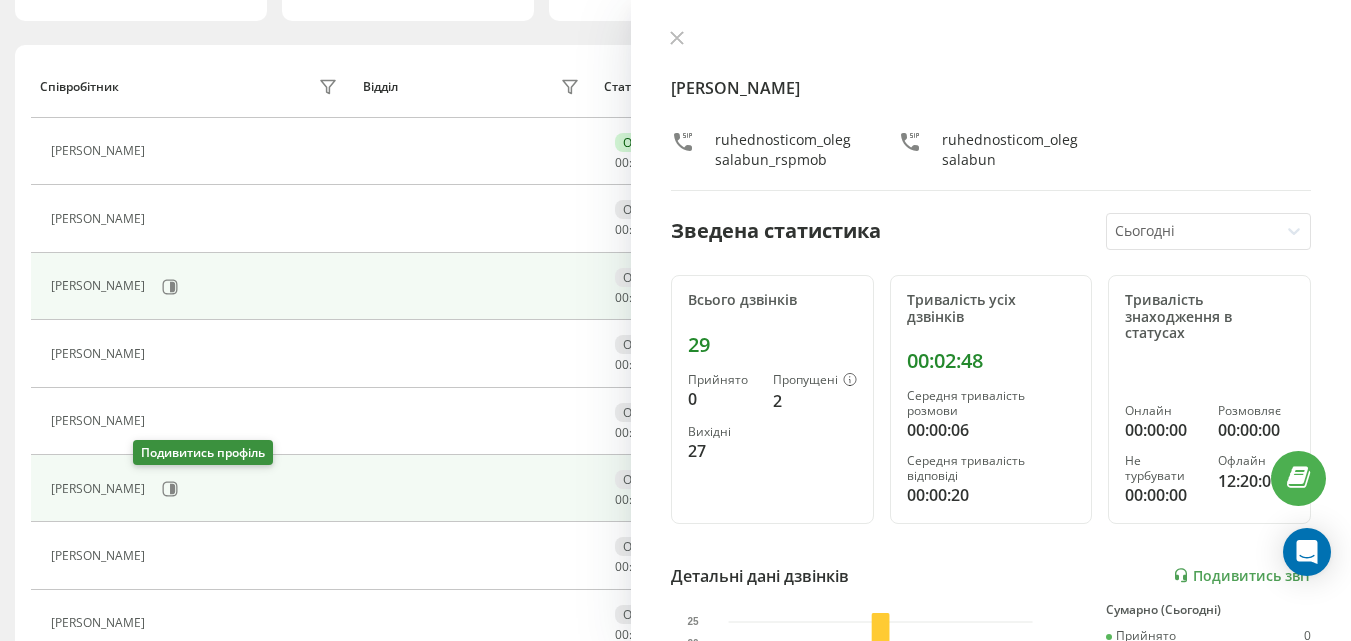 click on "[PERSON_NAME]" at bounding box center [192, 488] 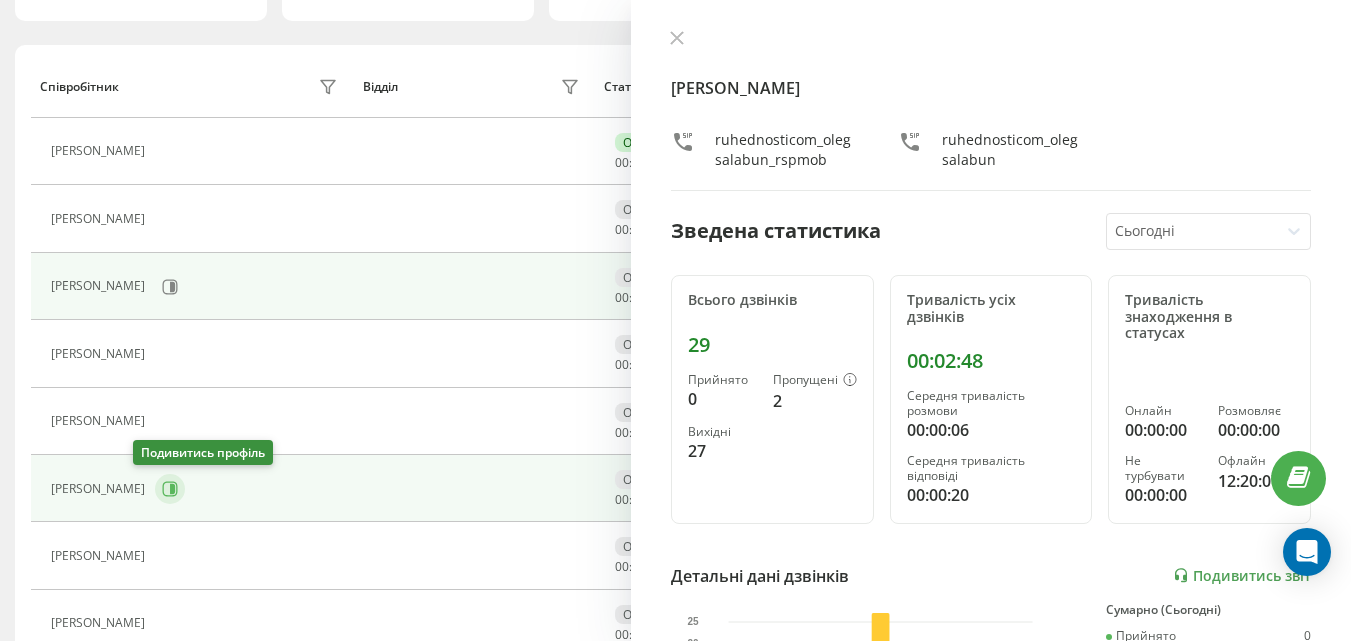 click 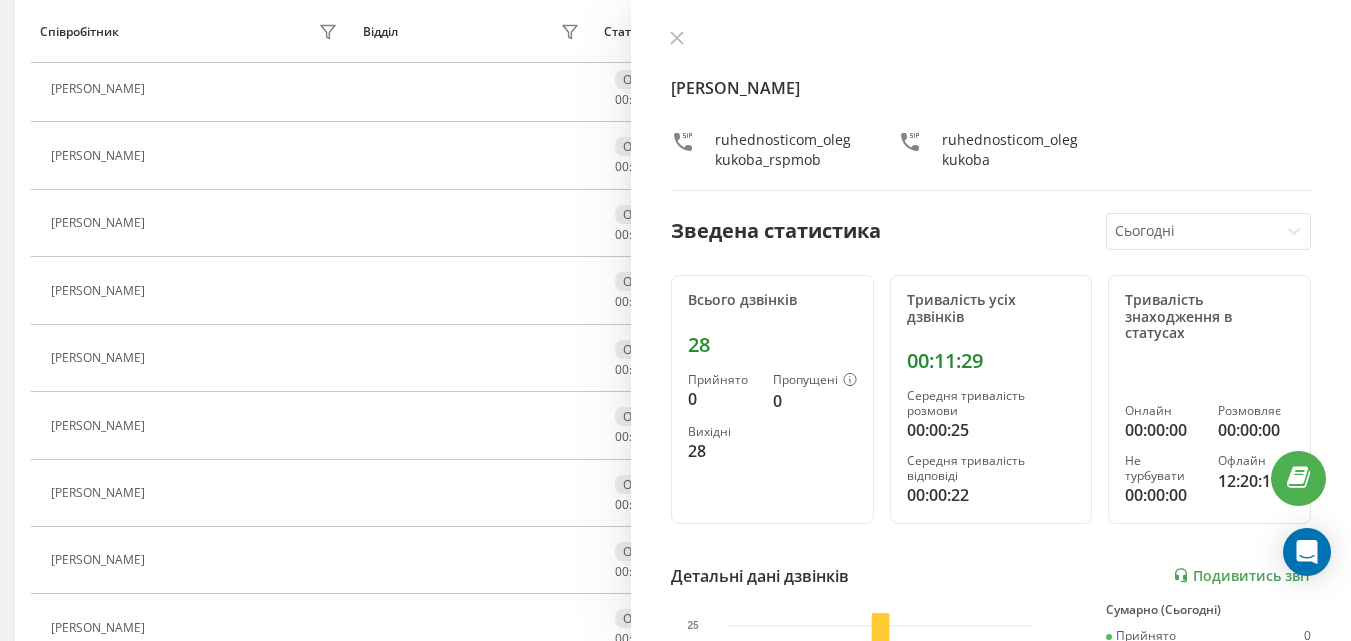 scroll, scrollTop: 1033, scrollLeft: 0, axis: vertical 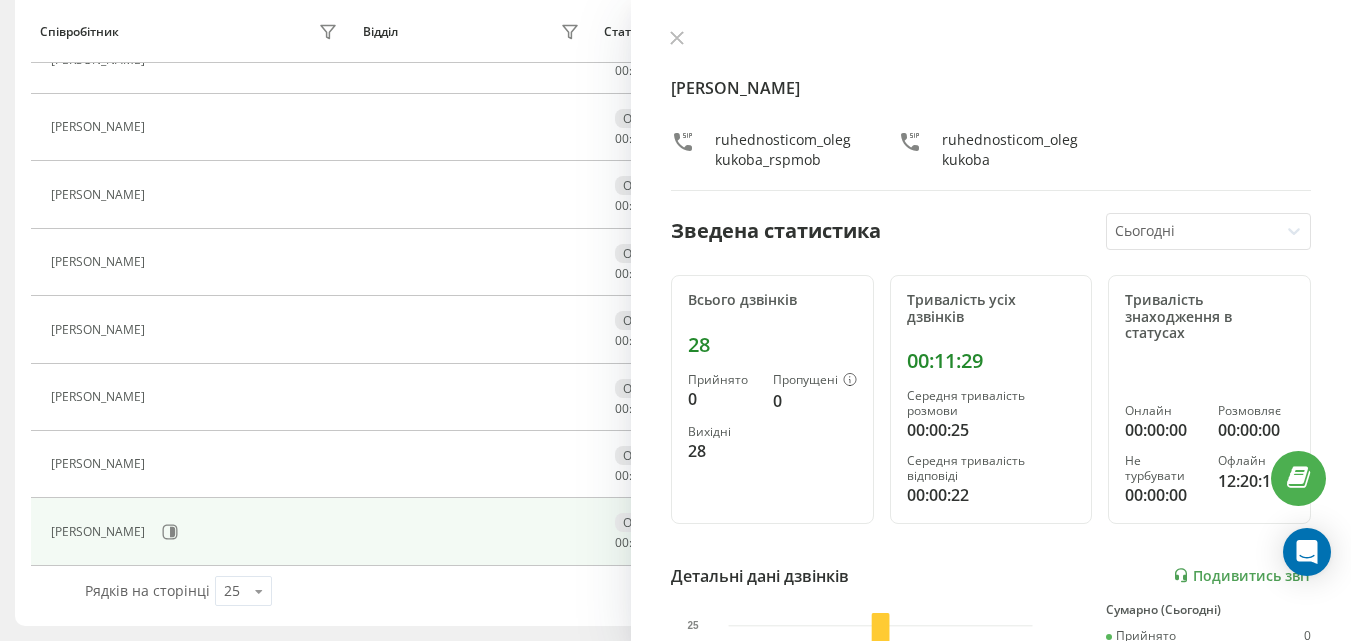 click on "[PERSON_NAME]" at bounding box center [196, 532] 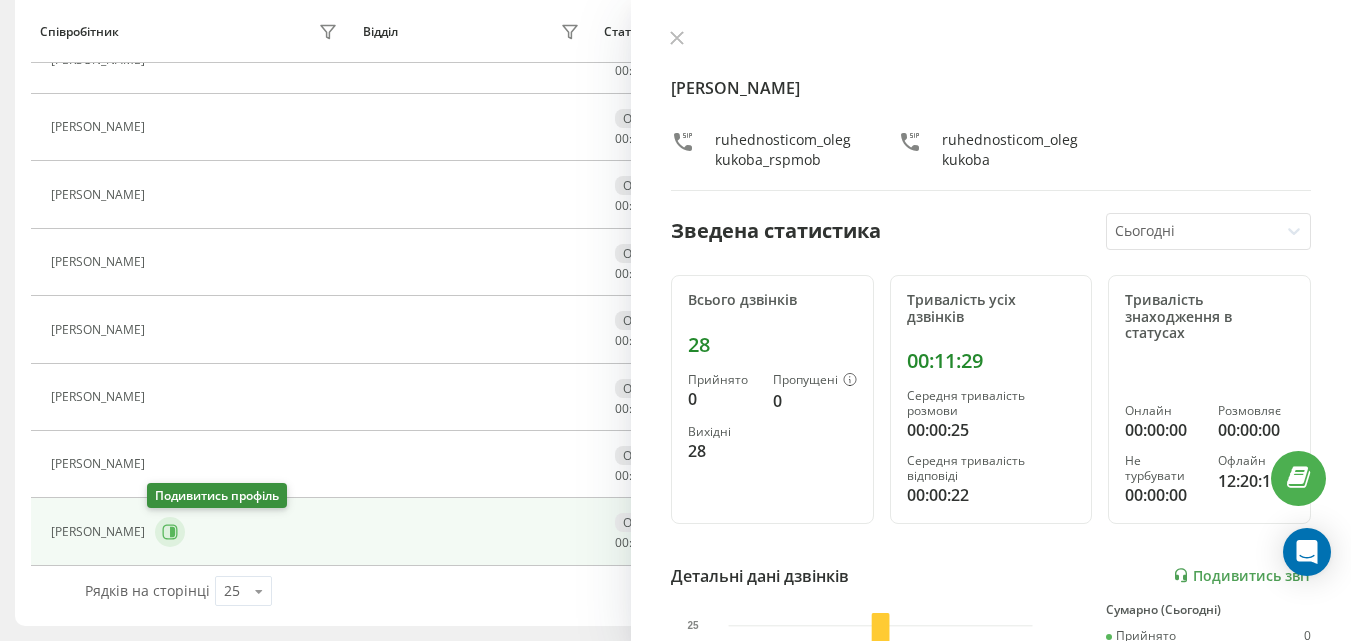 click 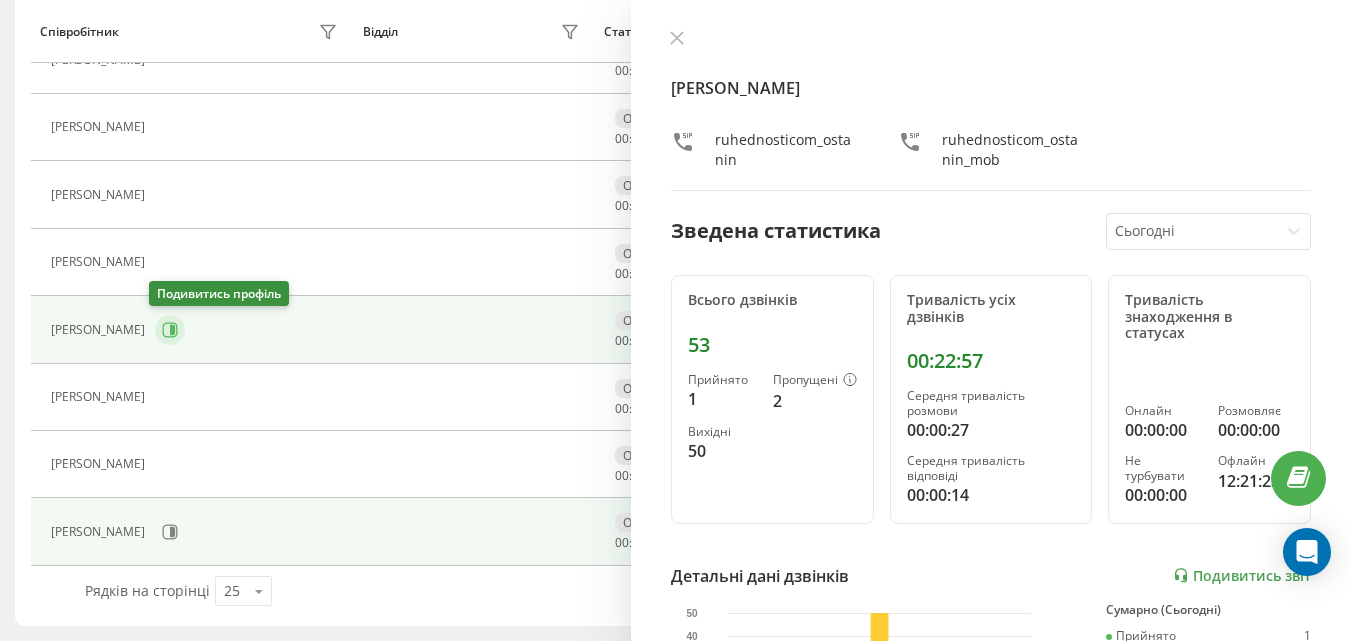 click 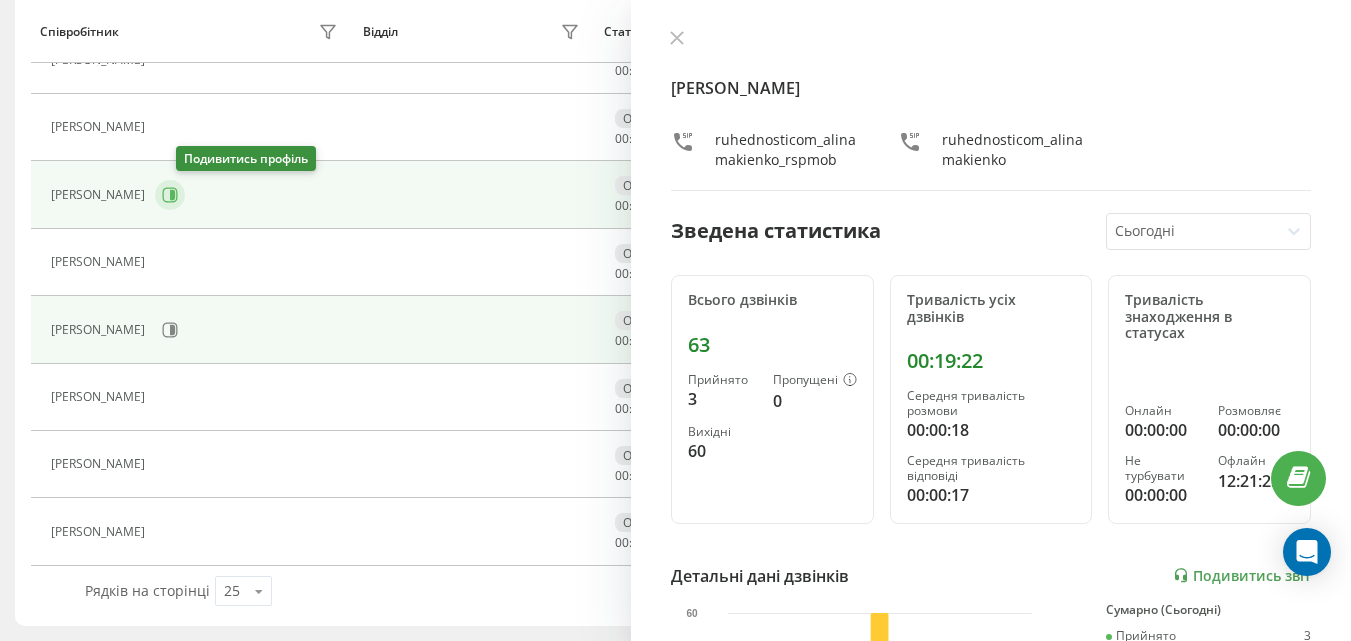 click at bounding box center (170, 195) 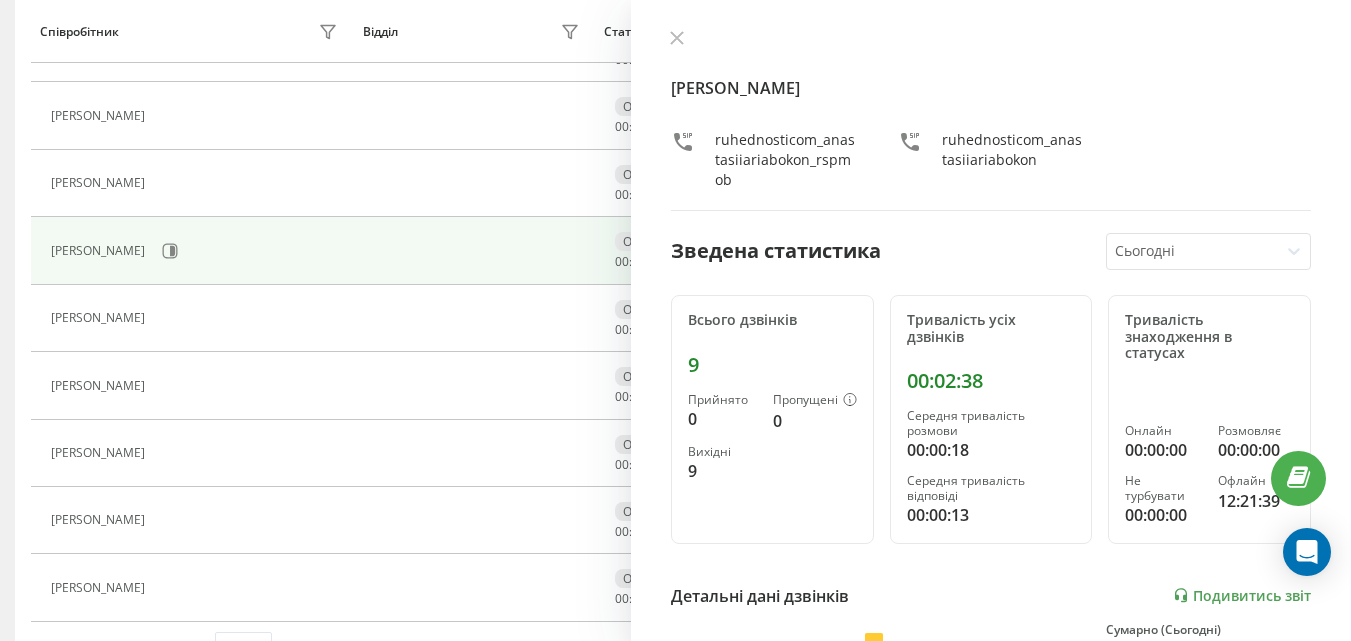 scroll, scrollTop: 933, scrollLeft: 0, axis: vertical 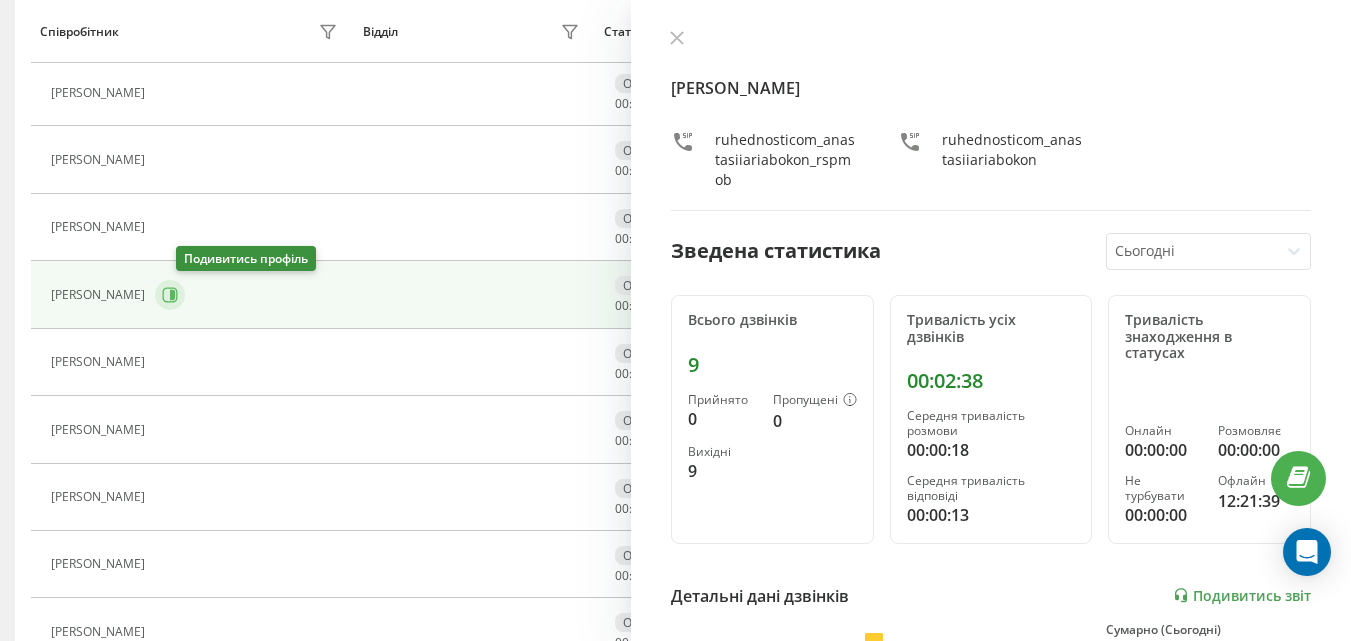 click 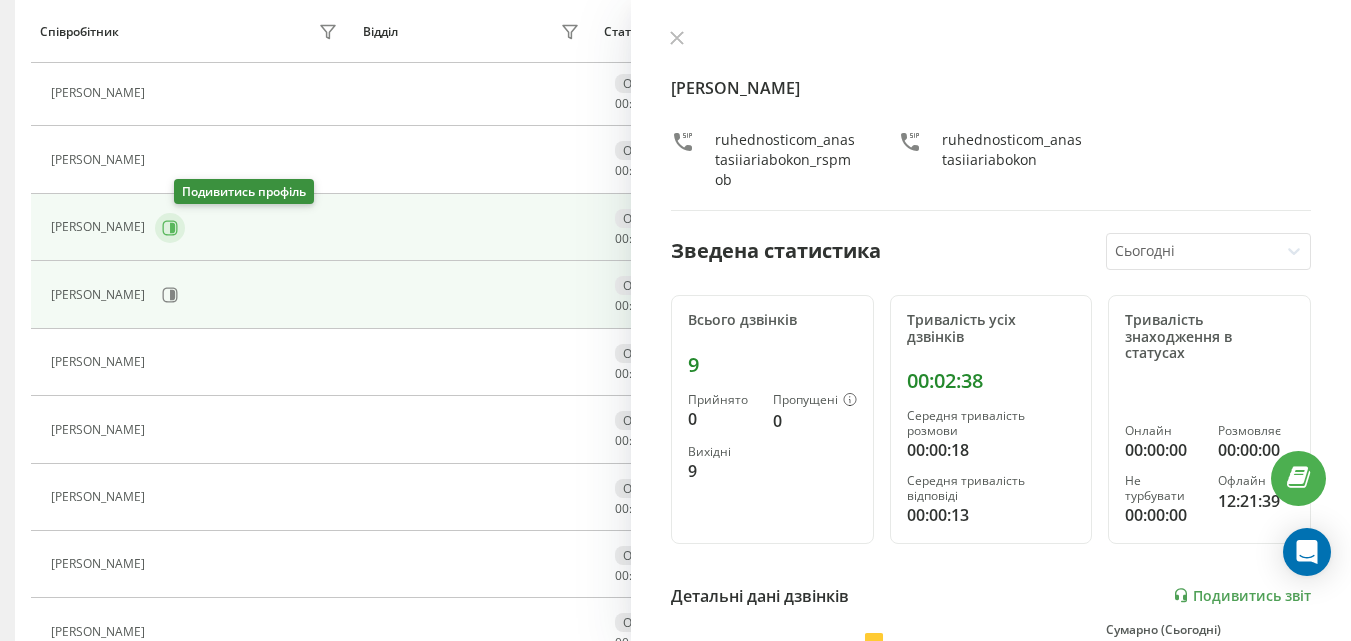 click 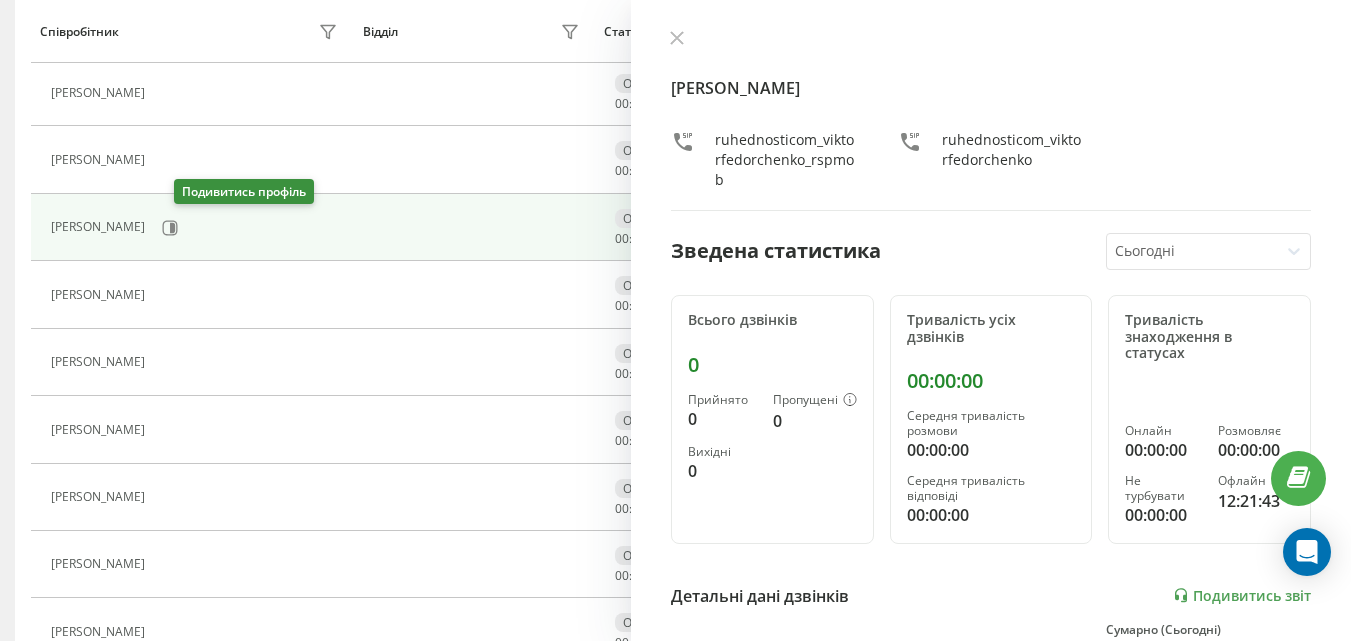 scroll, scrollTop: 833, scrollLeft: 0, axis: vertical 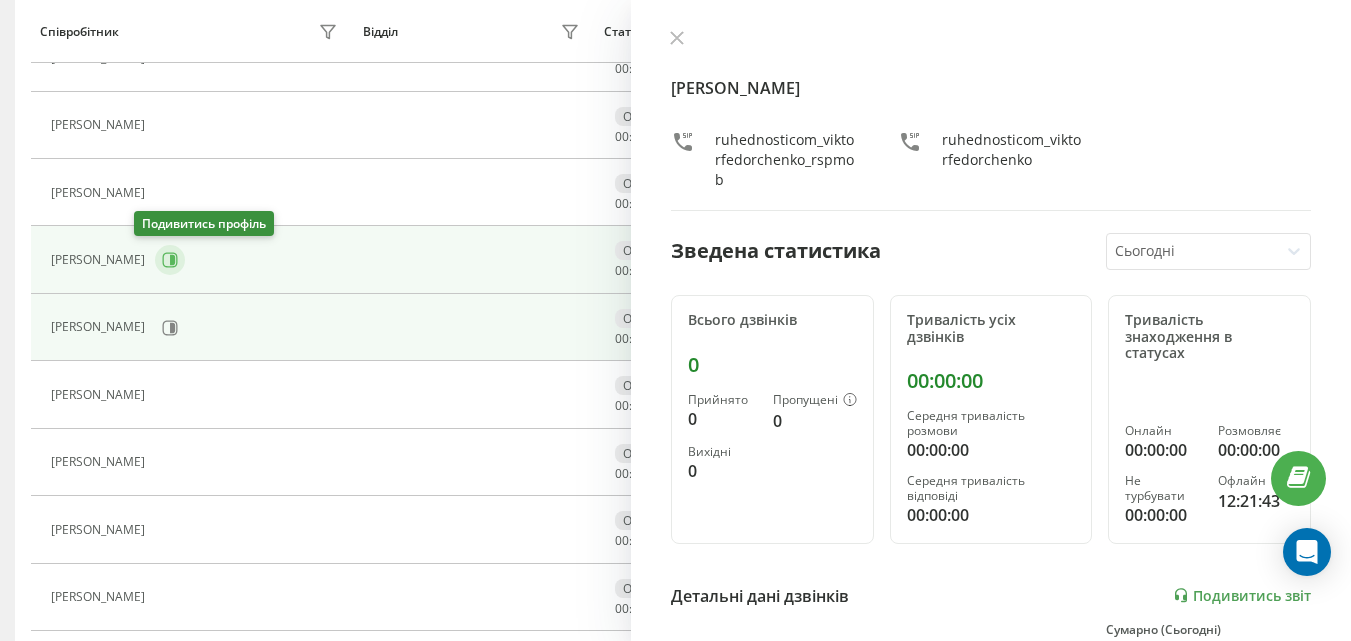 click 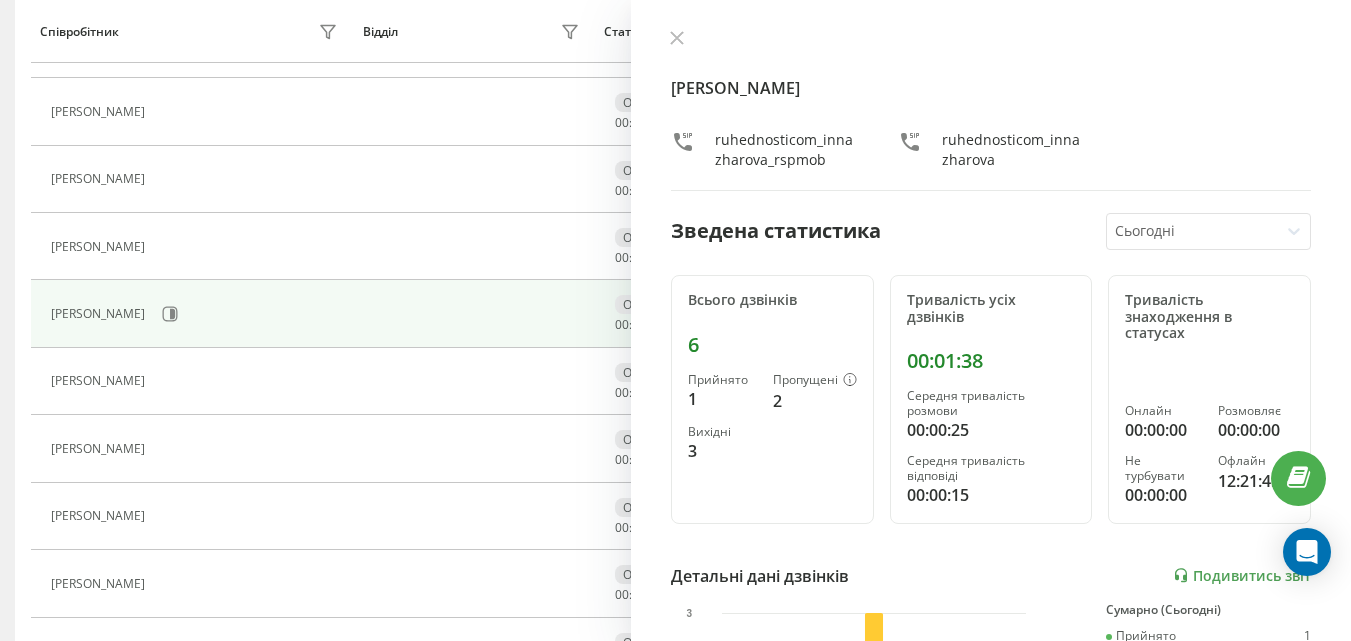 scroll, scrollTop: 733, scrollLeft: 0, axis: vertical 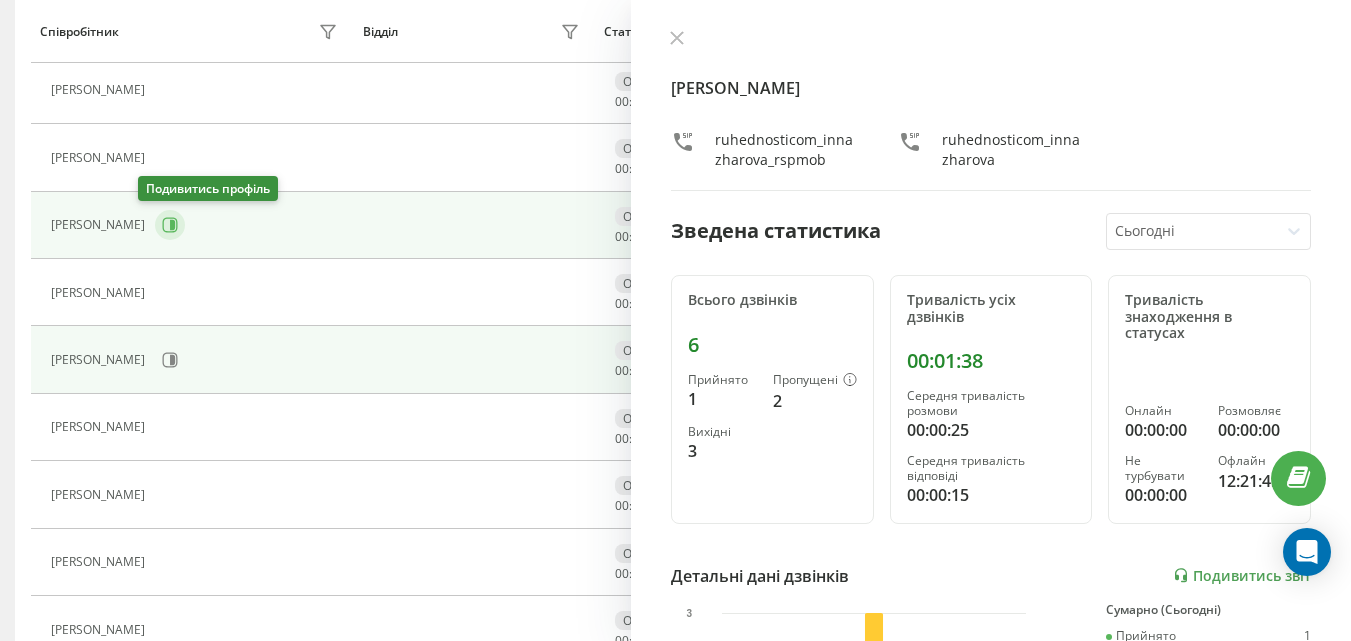 click 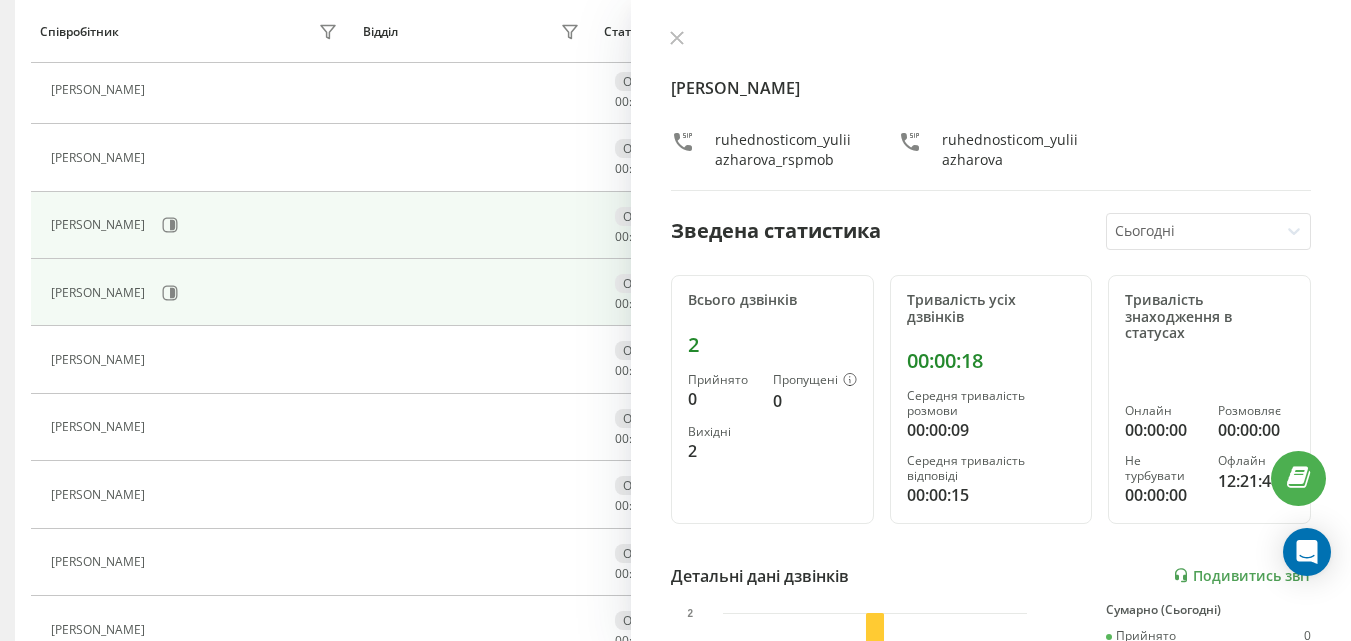scroll, scrollTop: 533, scrollLeft: 0, axis: vertical 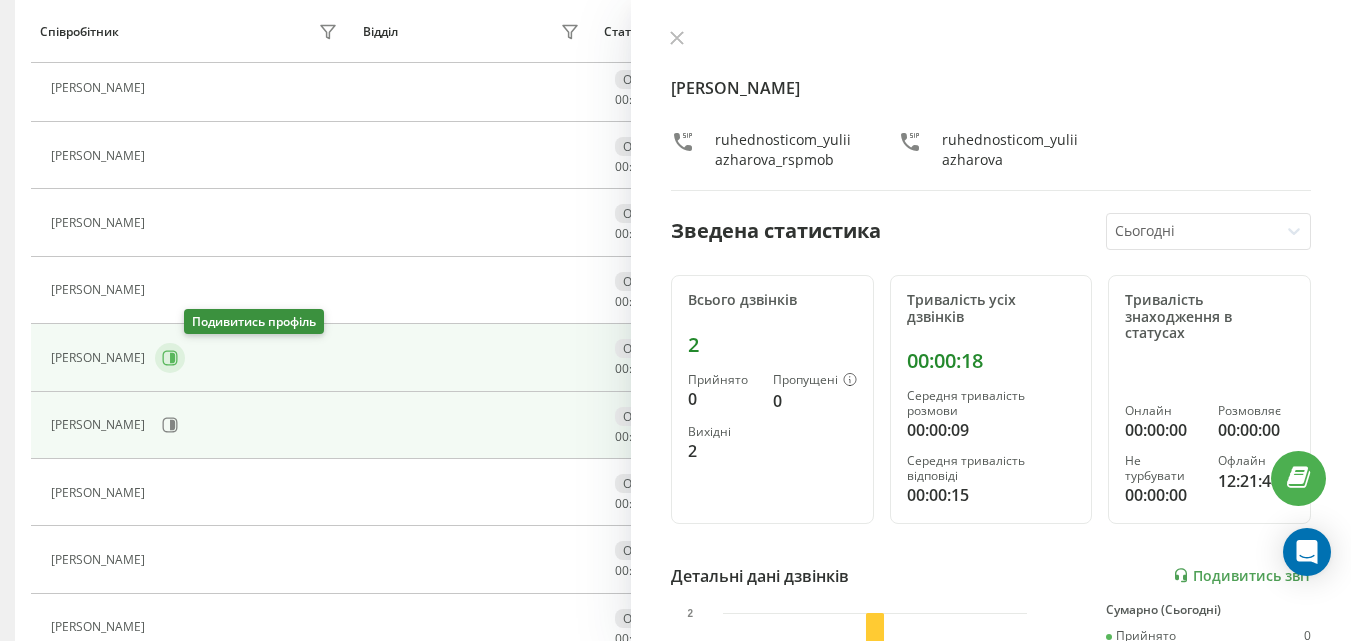 click at bounding box center [170, 358] 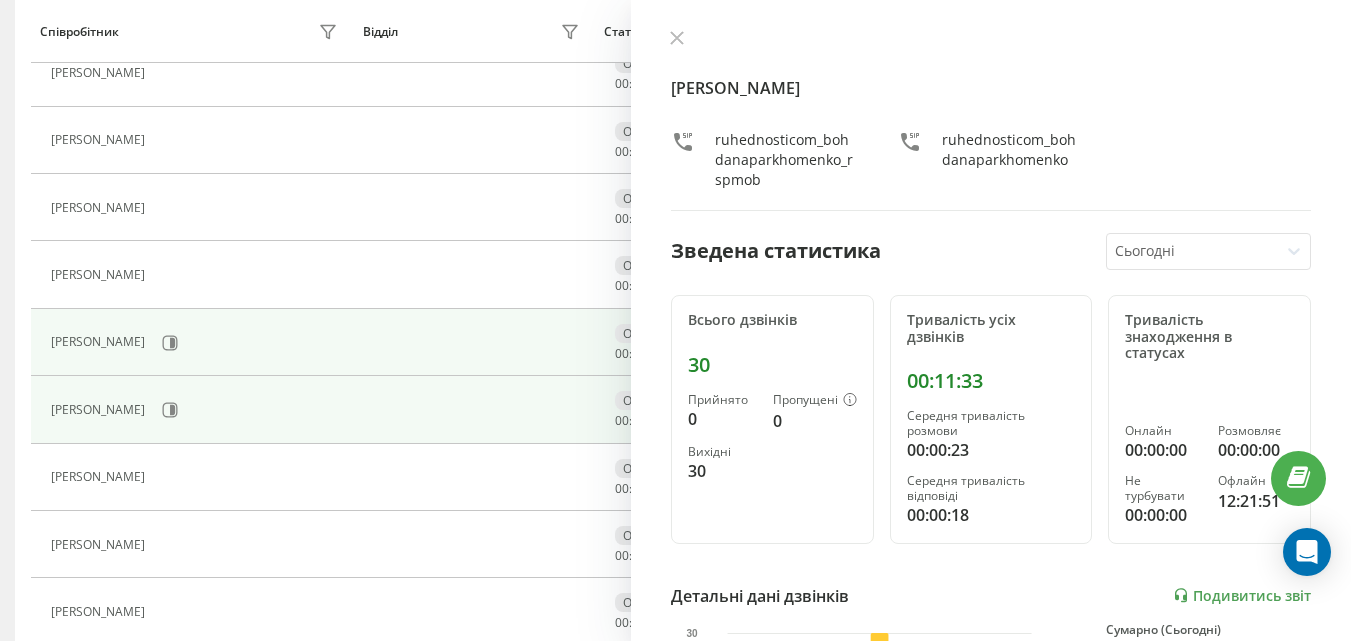 scroll, scrollTop: 433, scrollLeft: 0, axis: vertical 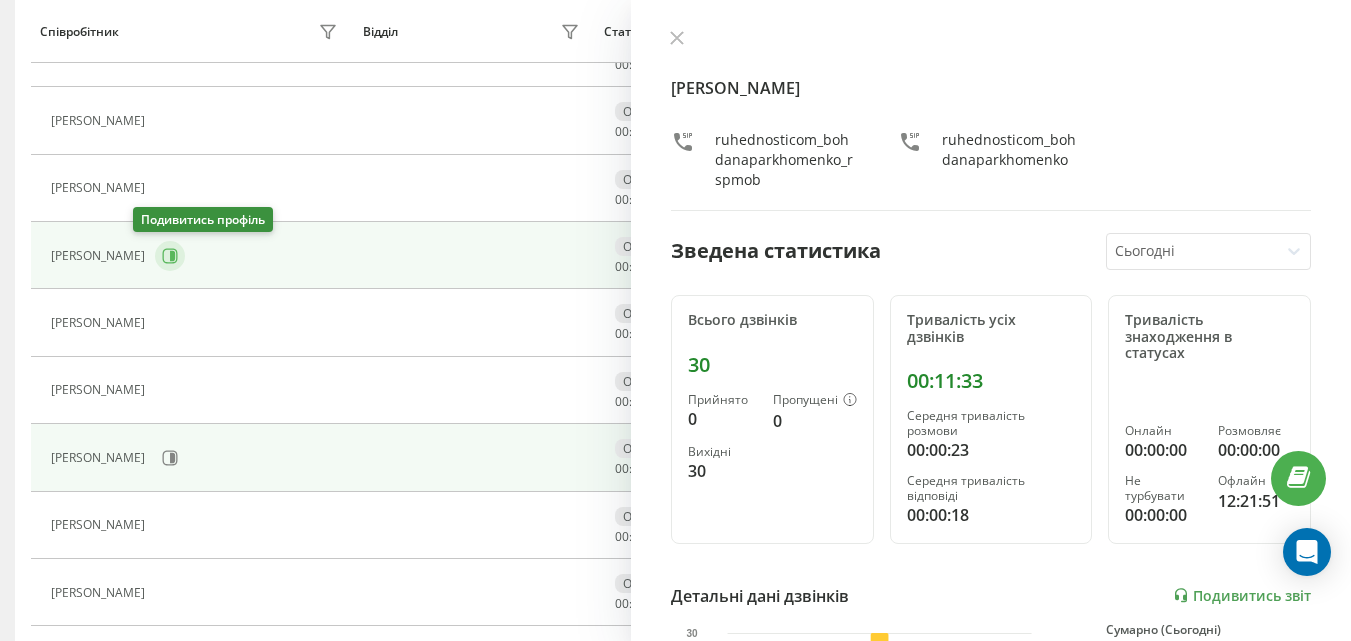 click 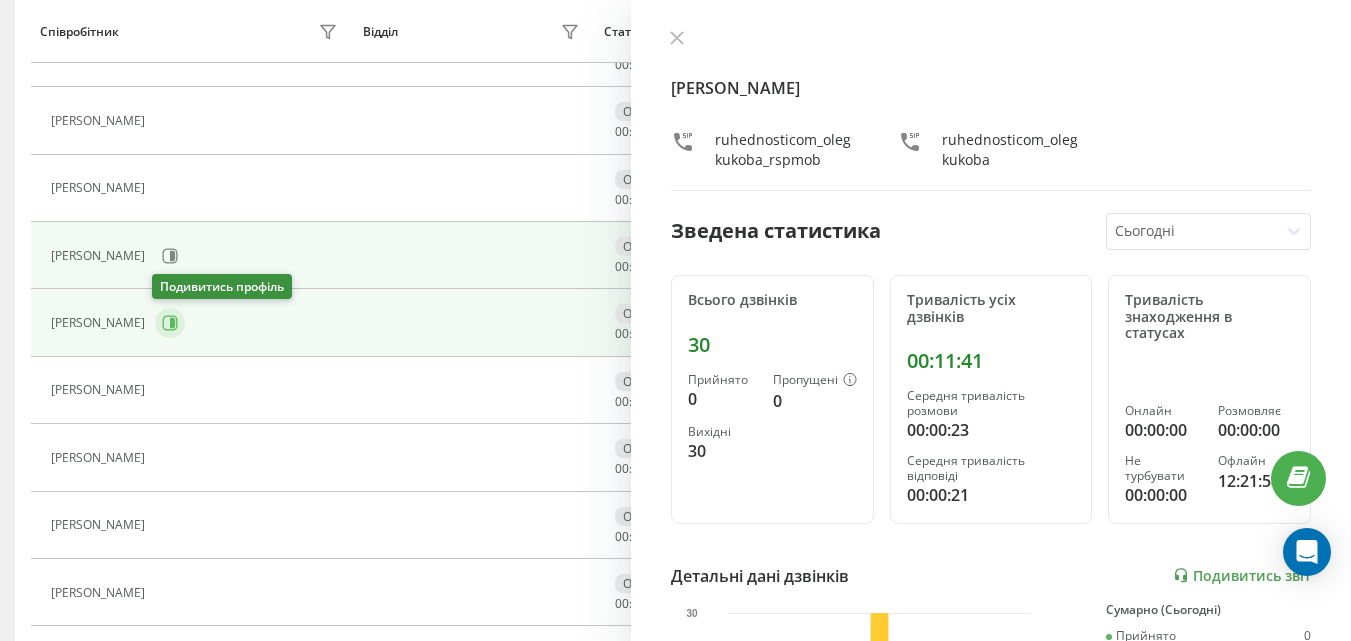 click 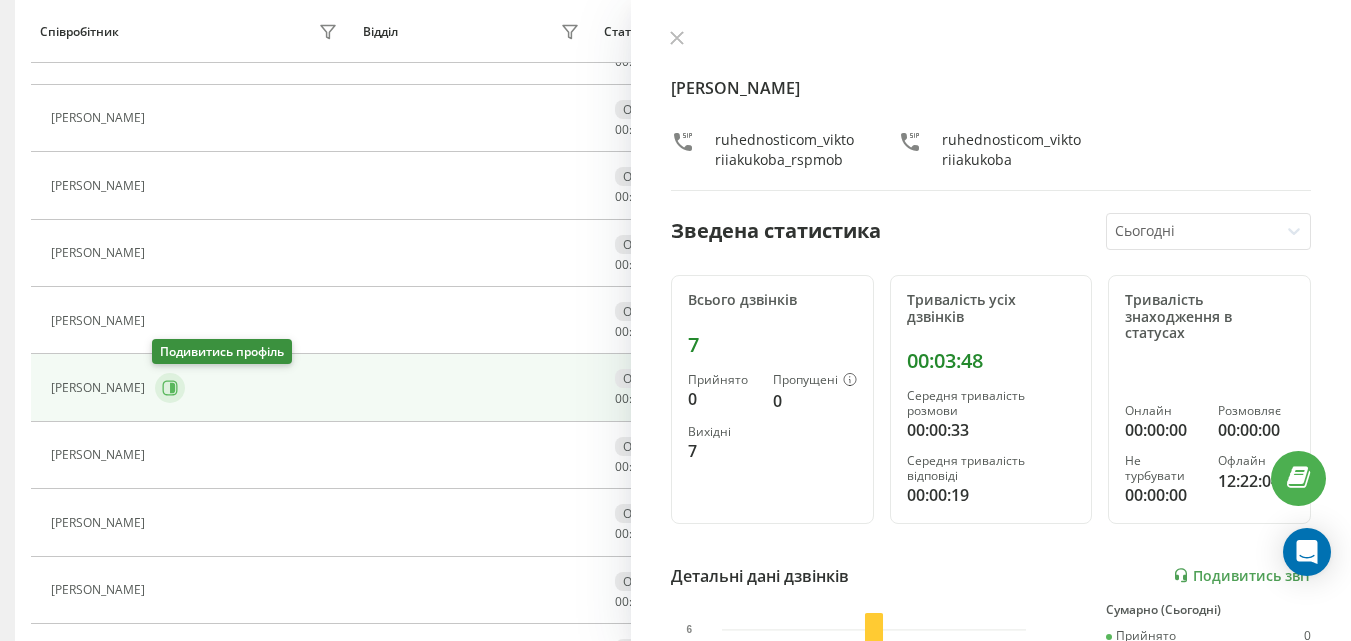 scroll, scrollTop: 333, scrollLeft: 0, axis: vertical 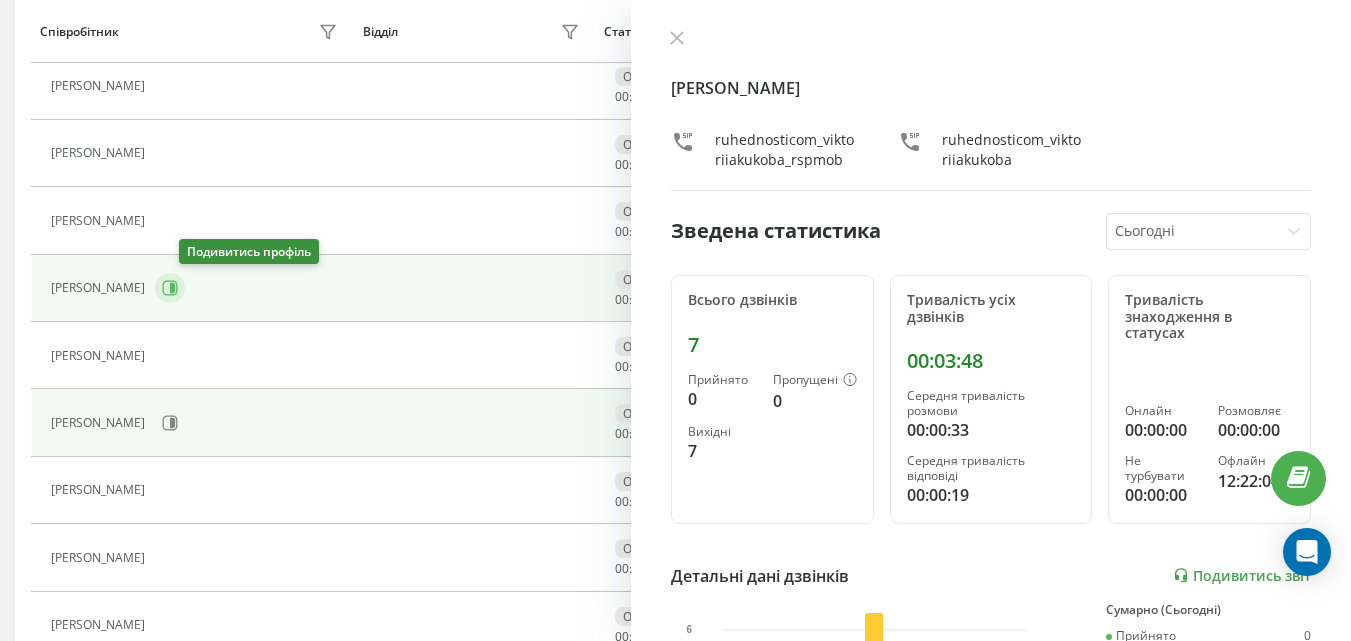 click 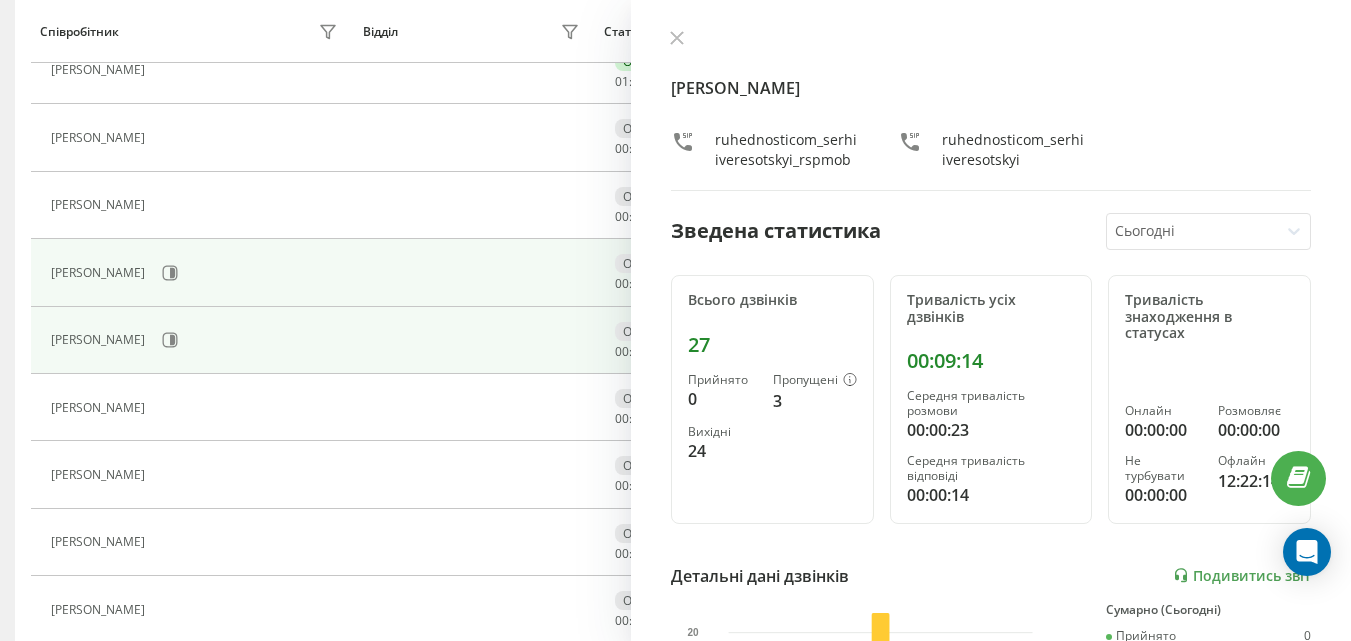 scroll, scrollTop: 233, scrollLeft: 0, axis: vertical 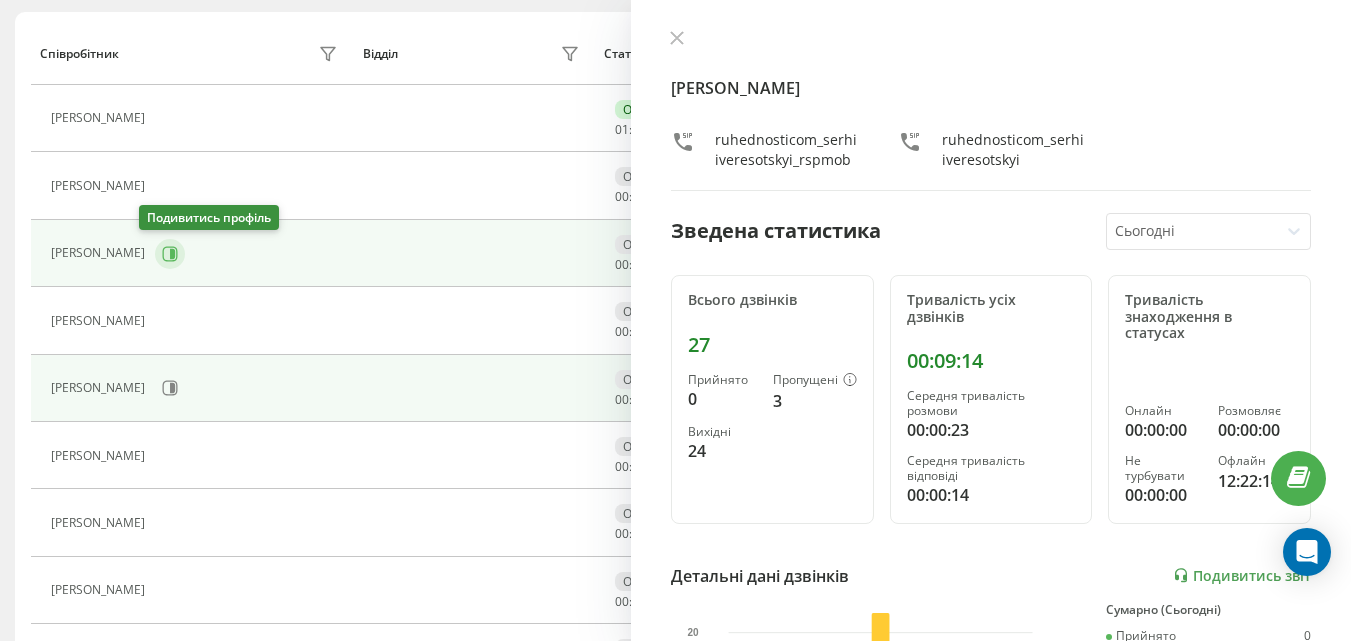 click 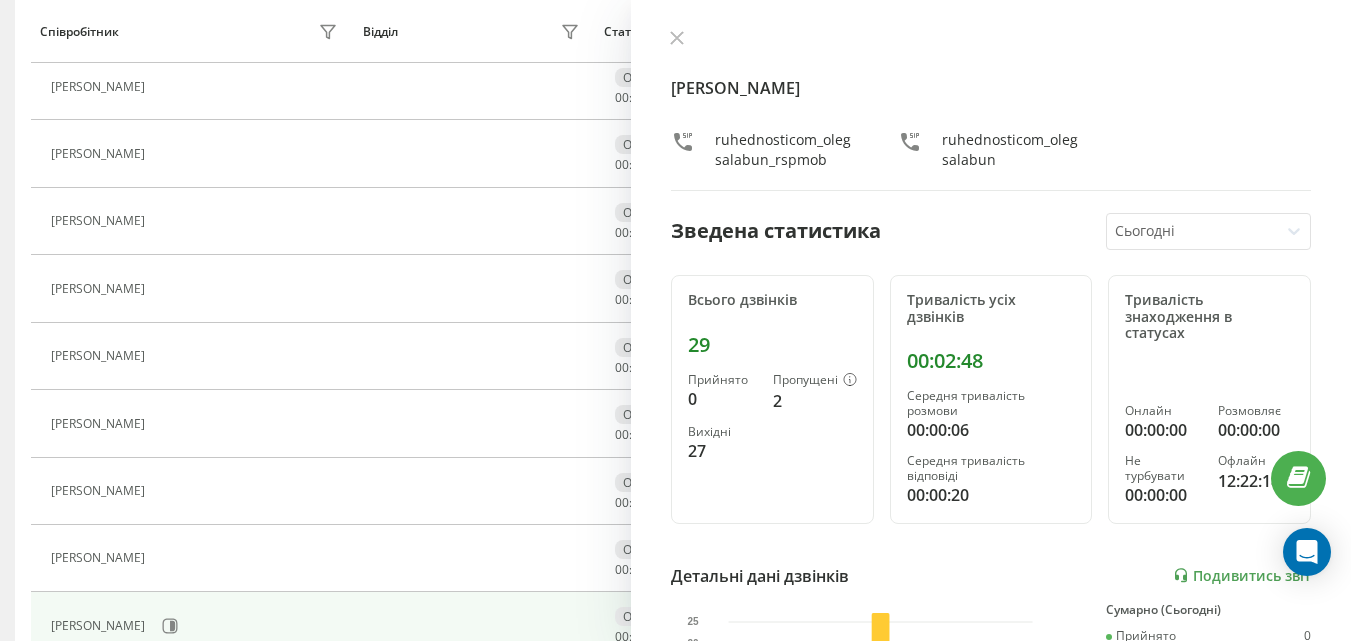 scroll, scrollTop: 1033, scrollLeft: 0, axis: vertical 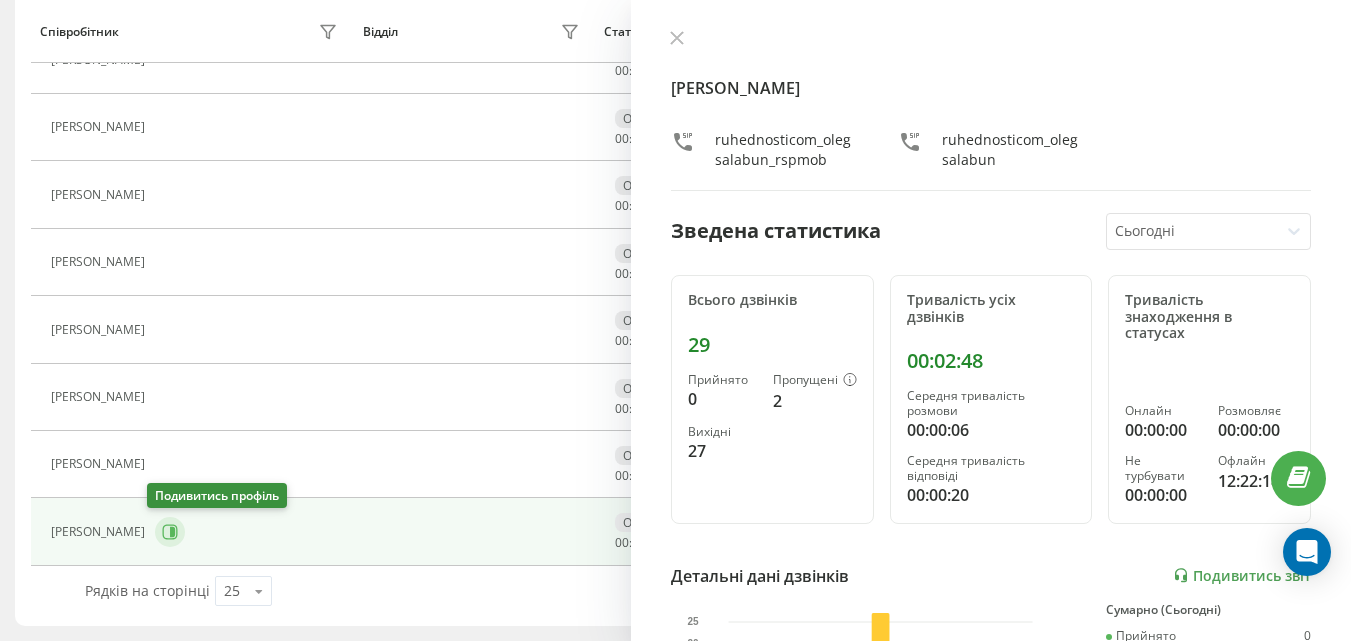 click 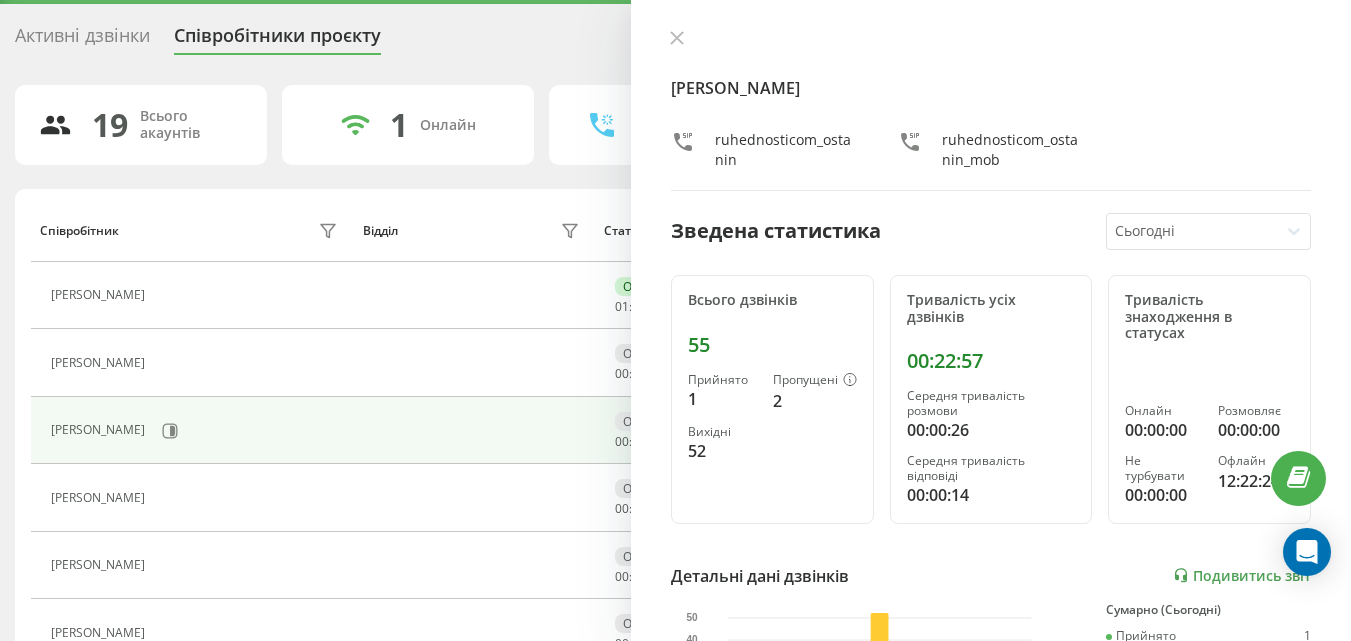 scroll, scrollTop: 100, scrollLeft: 0, axis: vertical 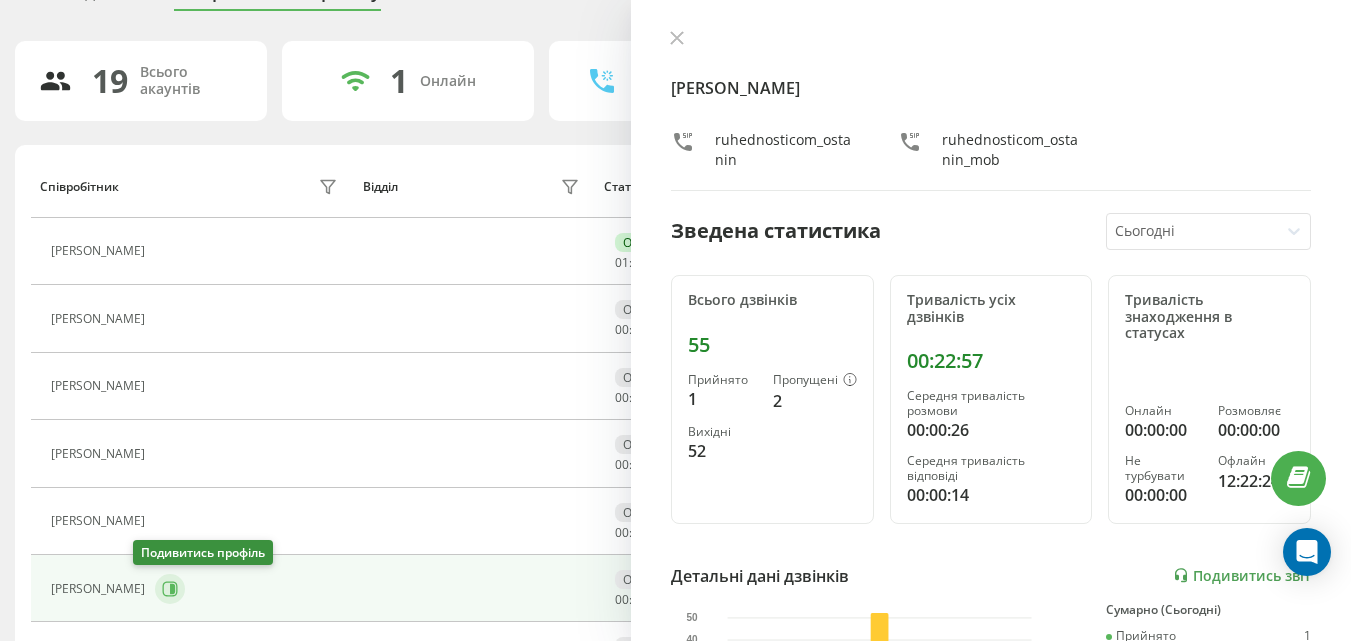 click at bounding box center [170, 589] 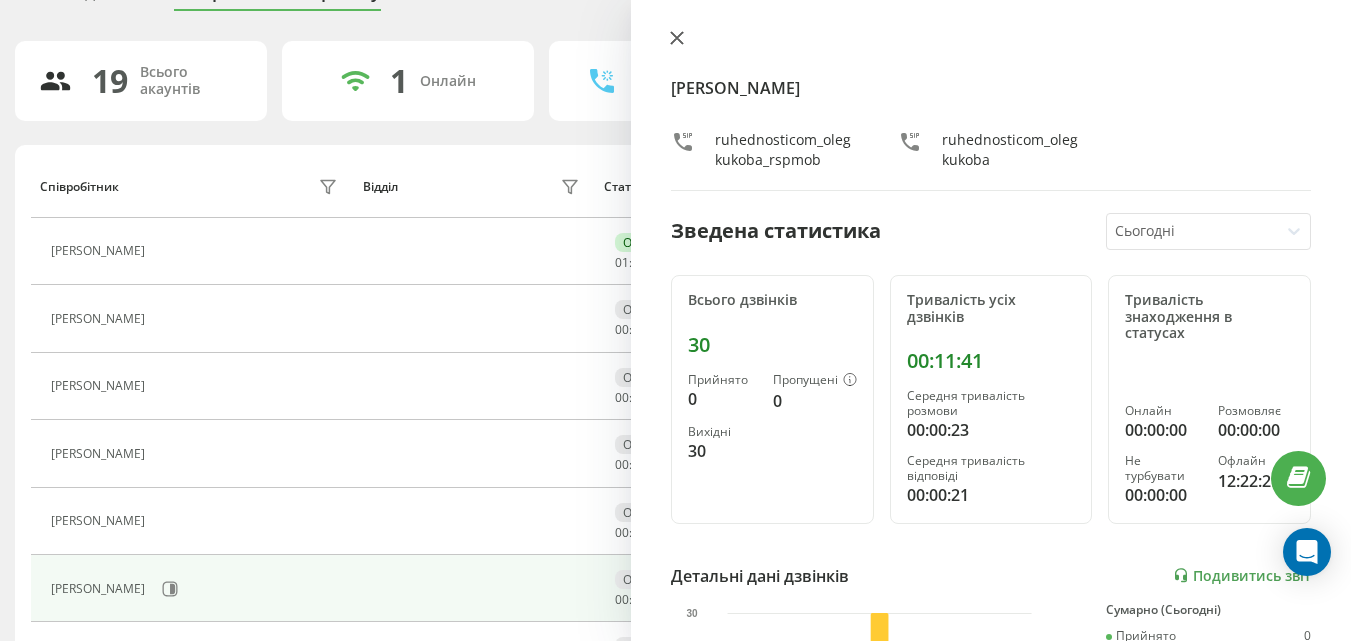 click at bounding box center [677, 39] 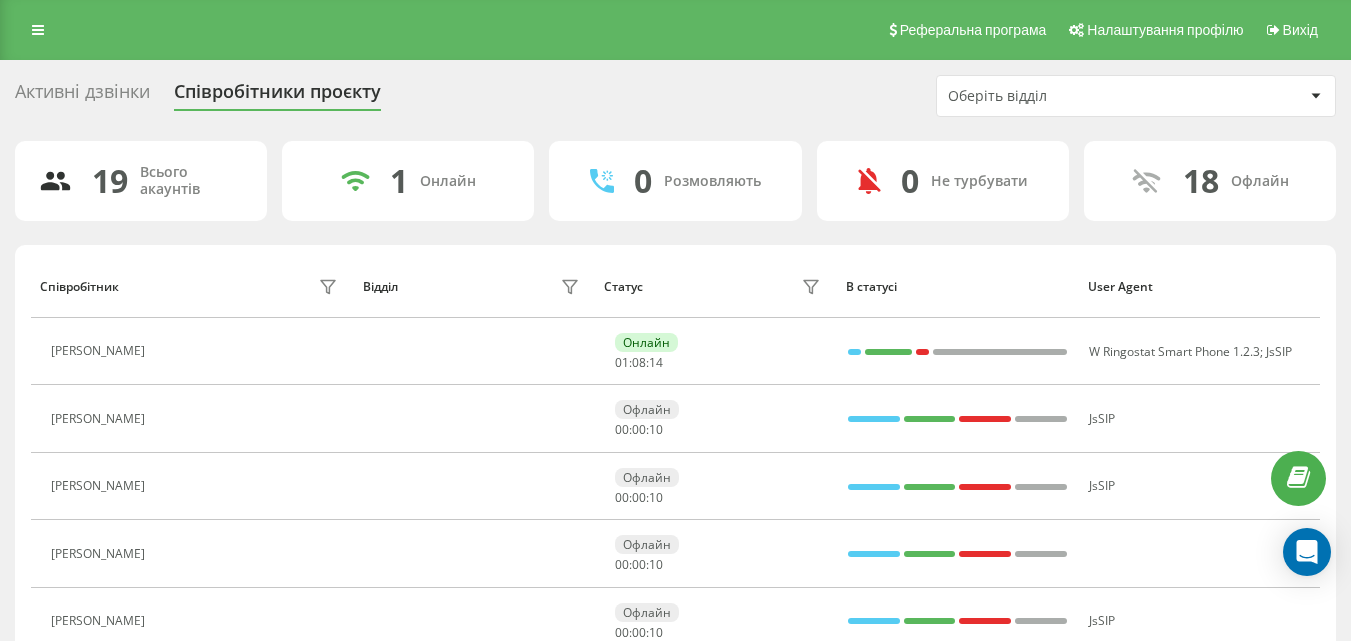 scroll, scrollTop: 102, scrollLeft: 0, axis: vertical 